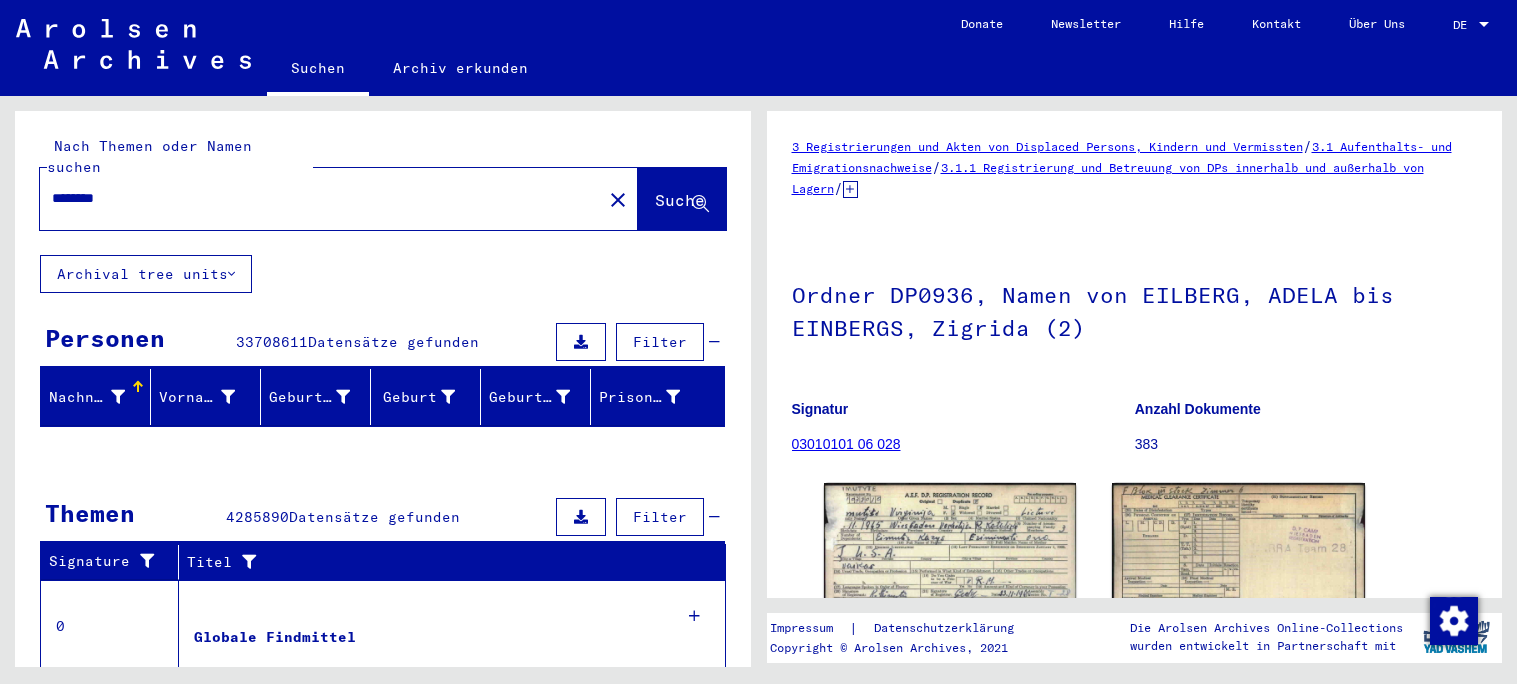 scroll, scrollTop: 0, scrollLeft: 0, axis: both 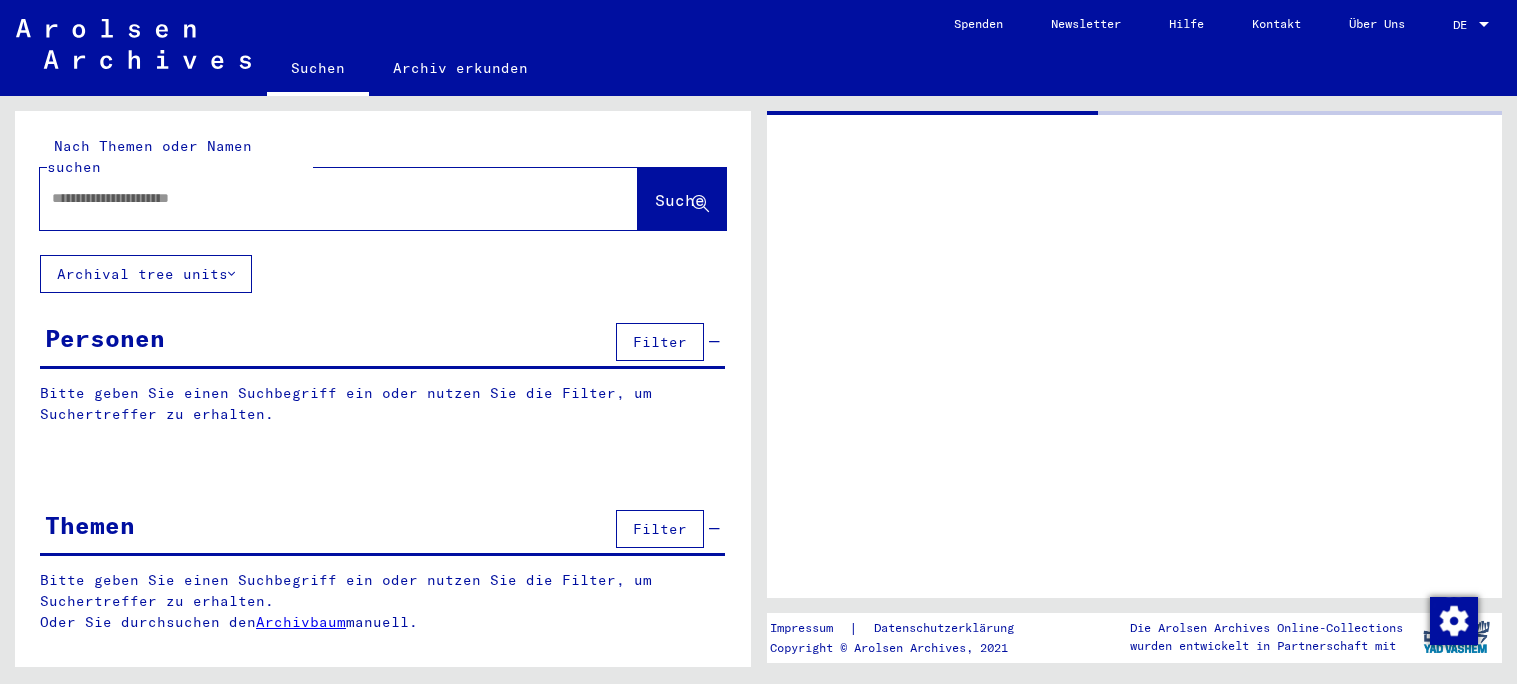 click 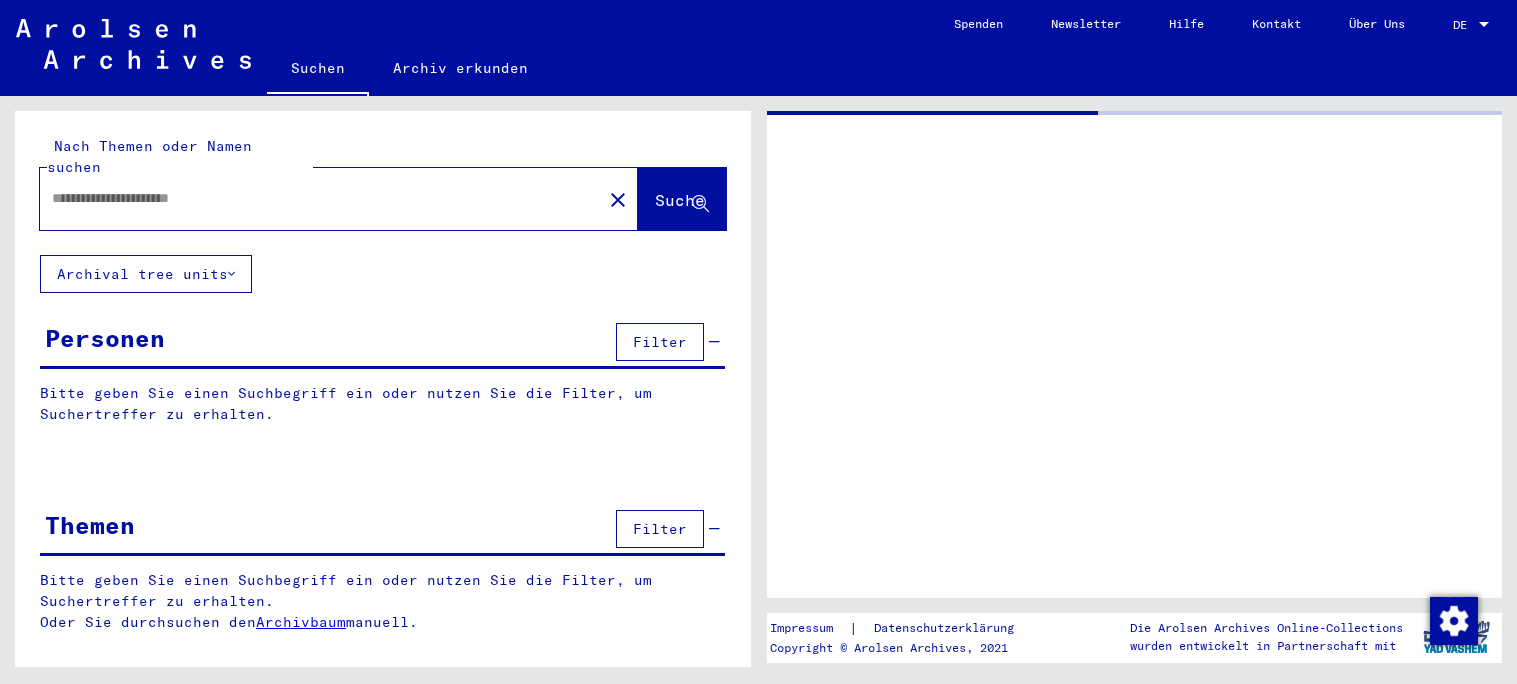 type on "********" 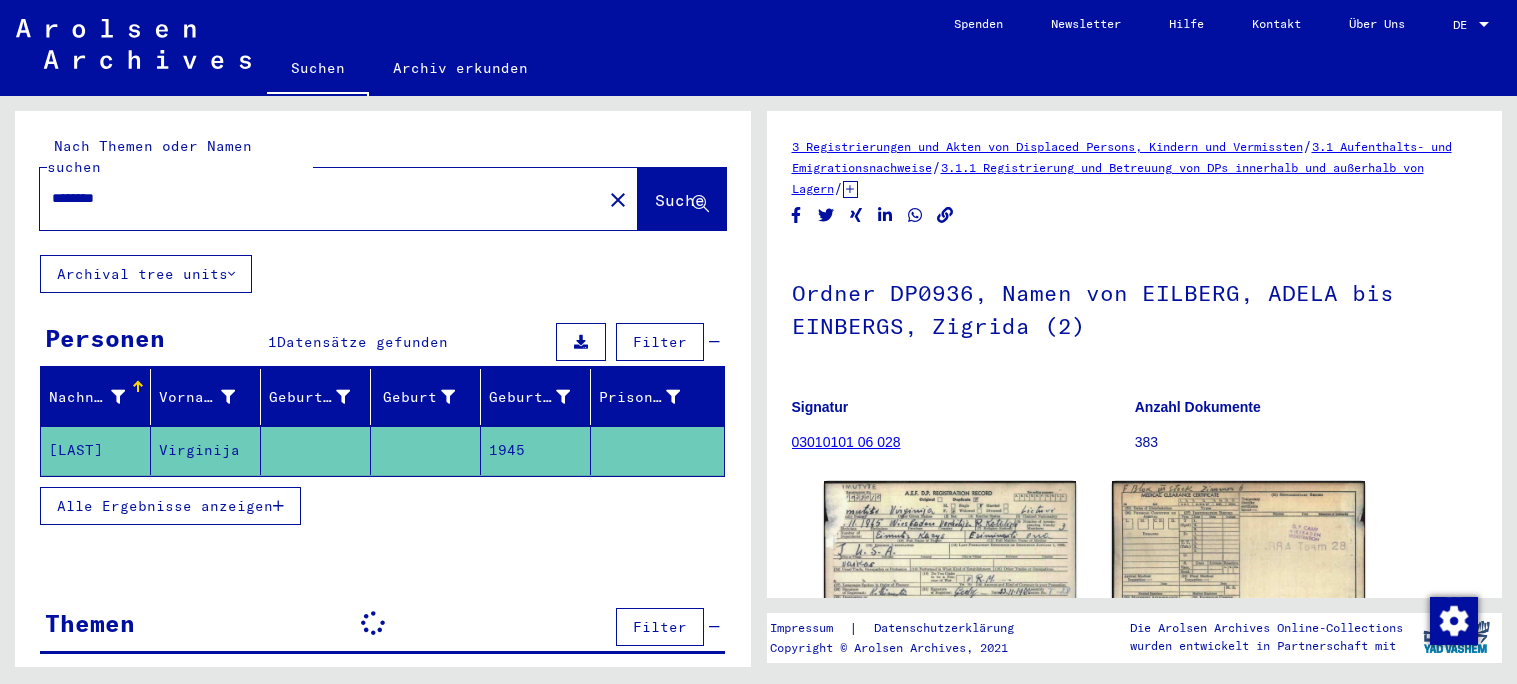 click on "close" 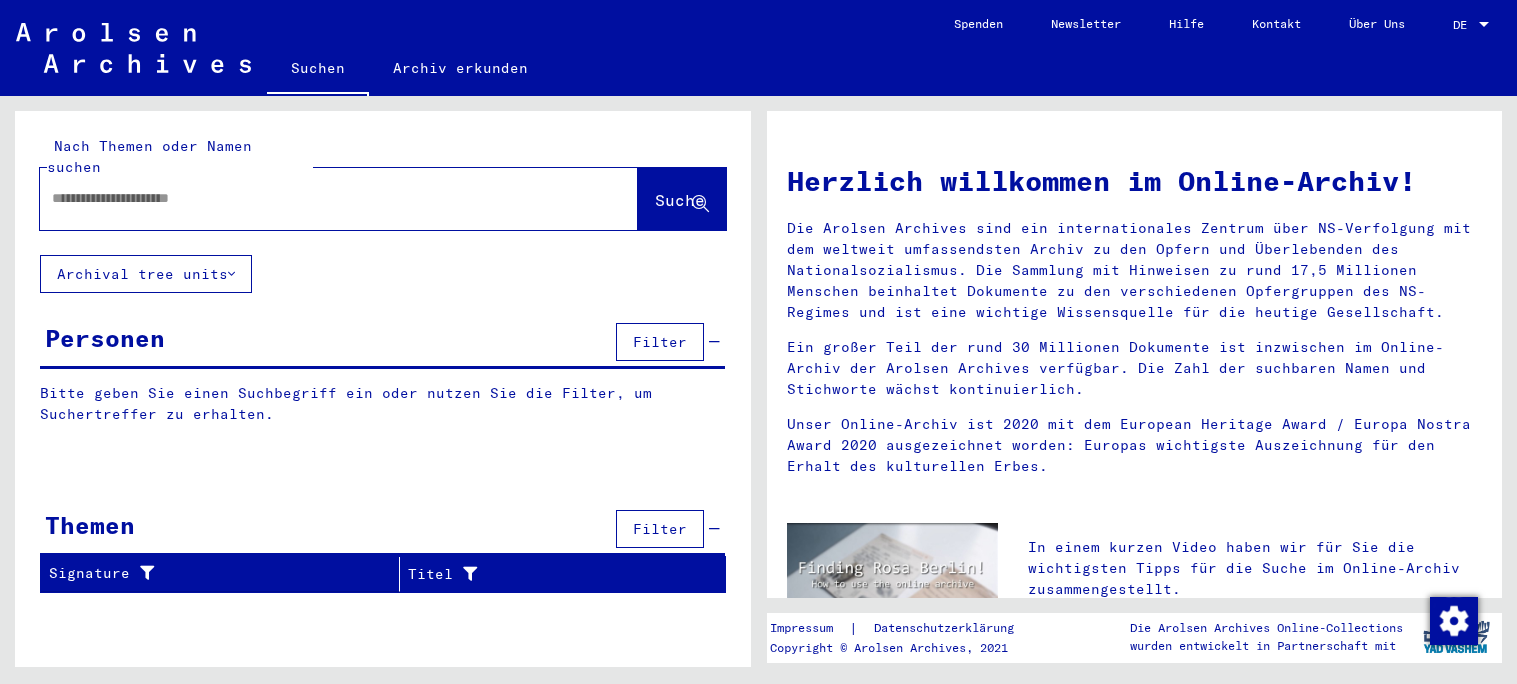 click 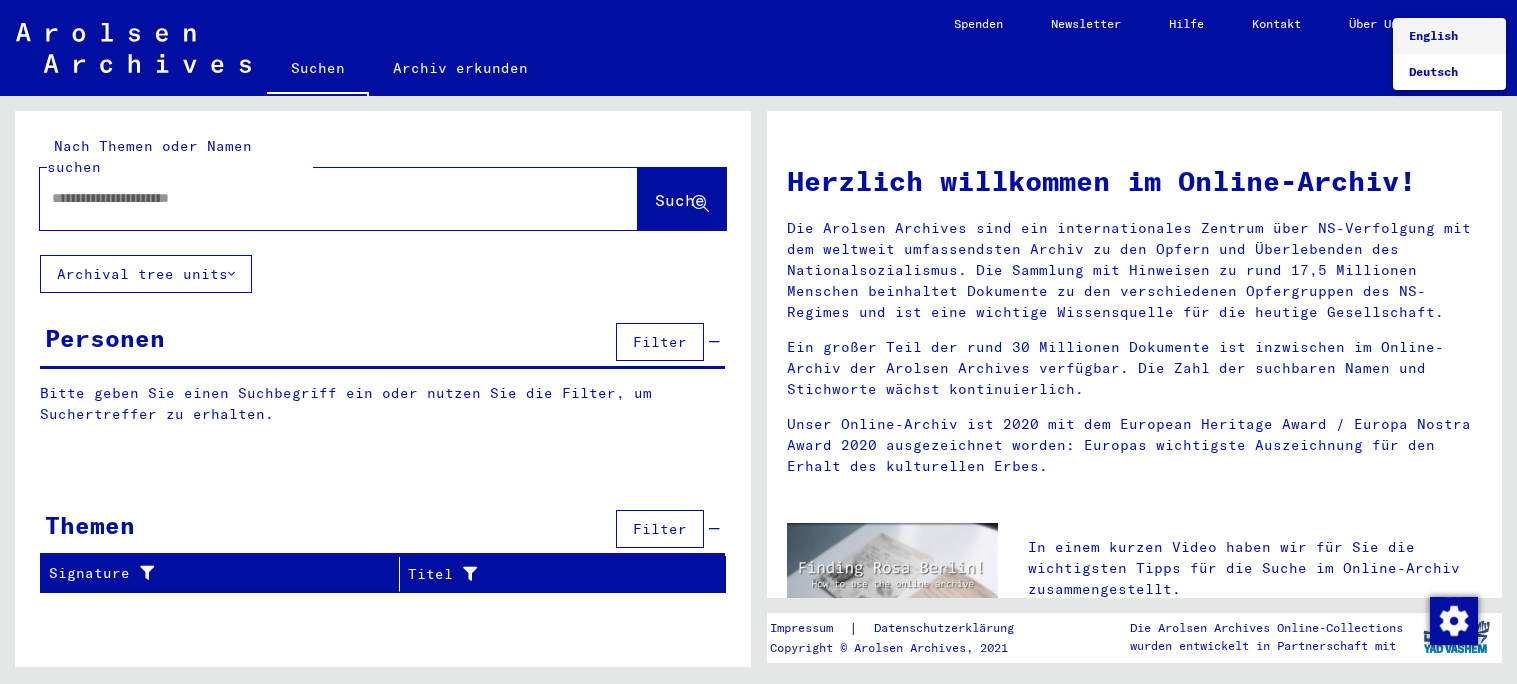 click on "English" at bounding box center (1433, 35) 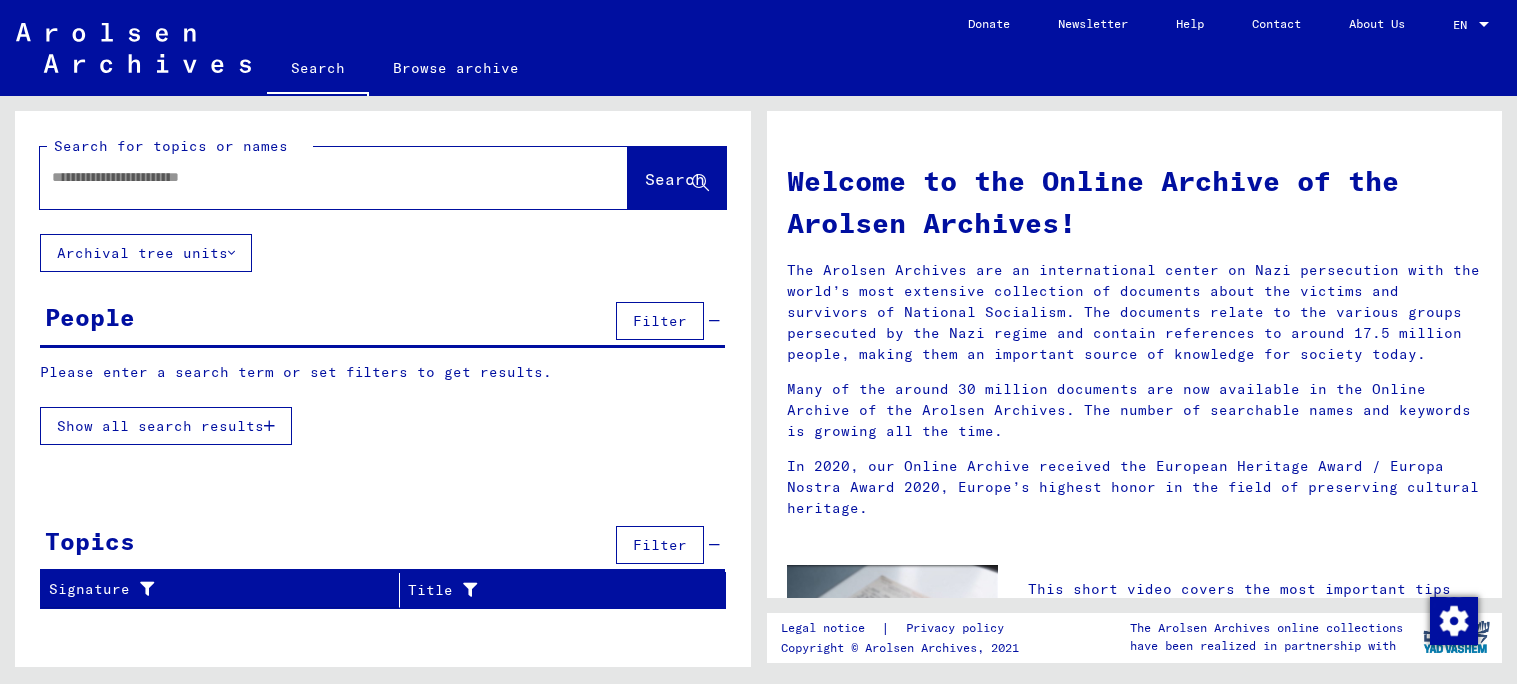 click at bounding box center [310, 177] 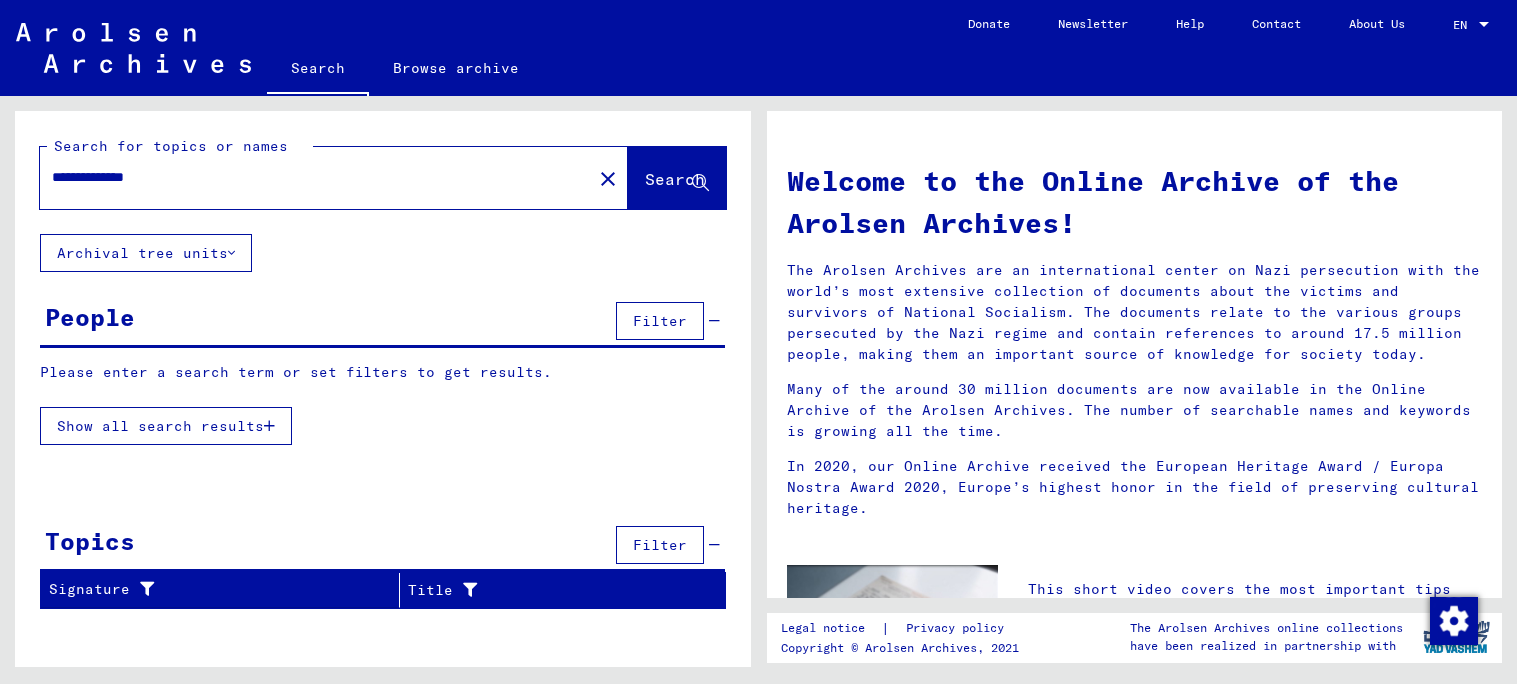 click on "Search" 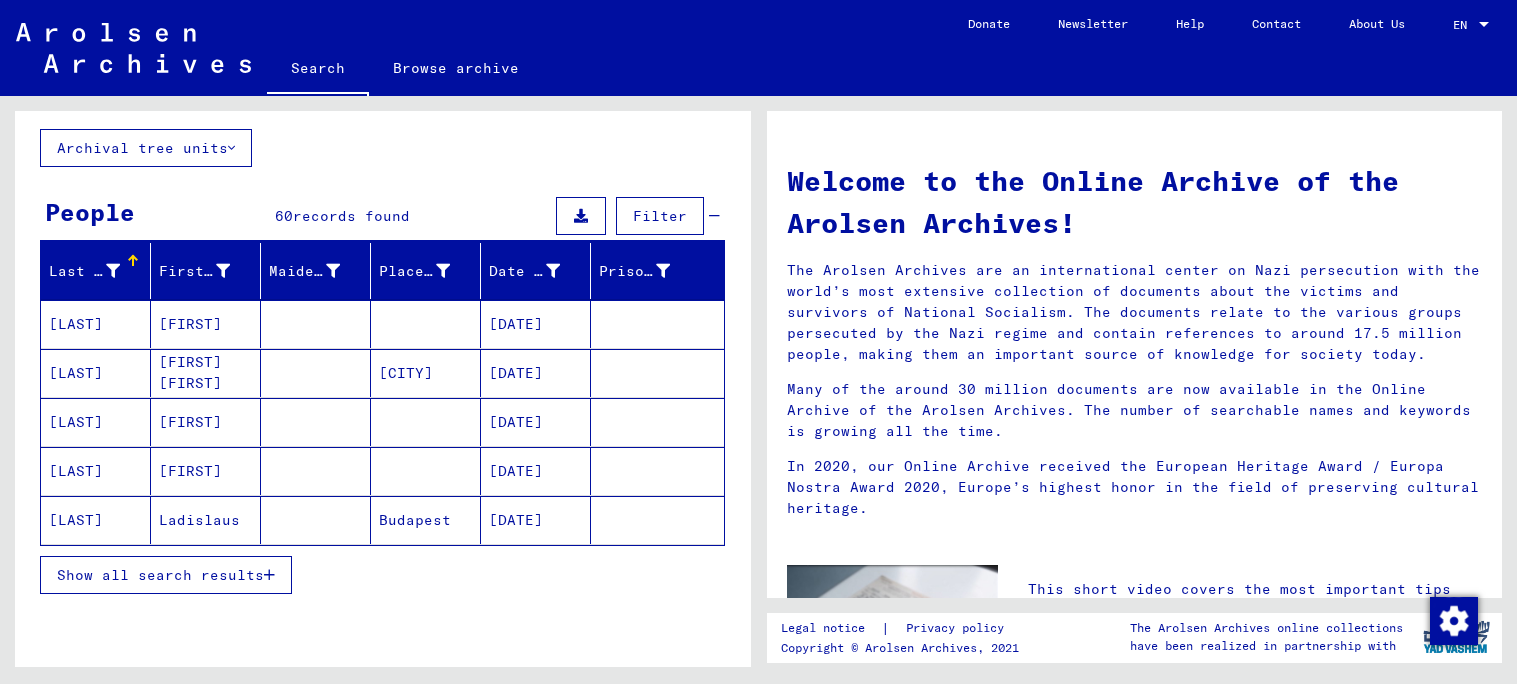 scroll, scrollTop: 109, scrollLeft: 0, axis: vertical 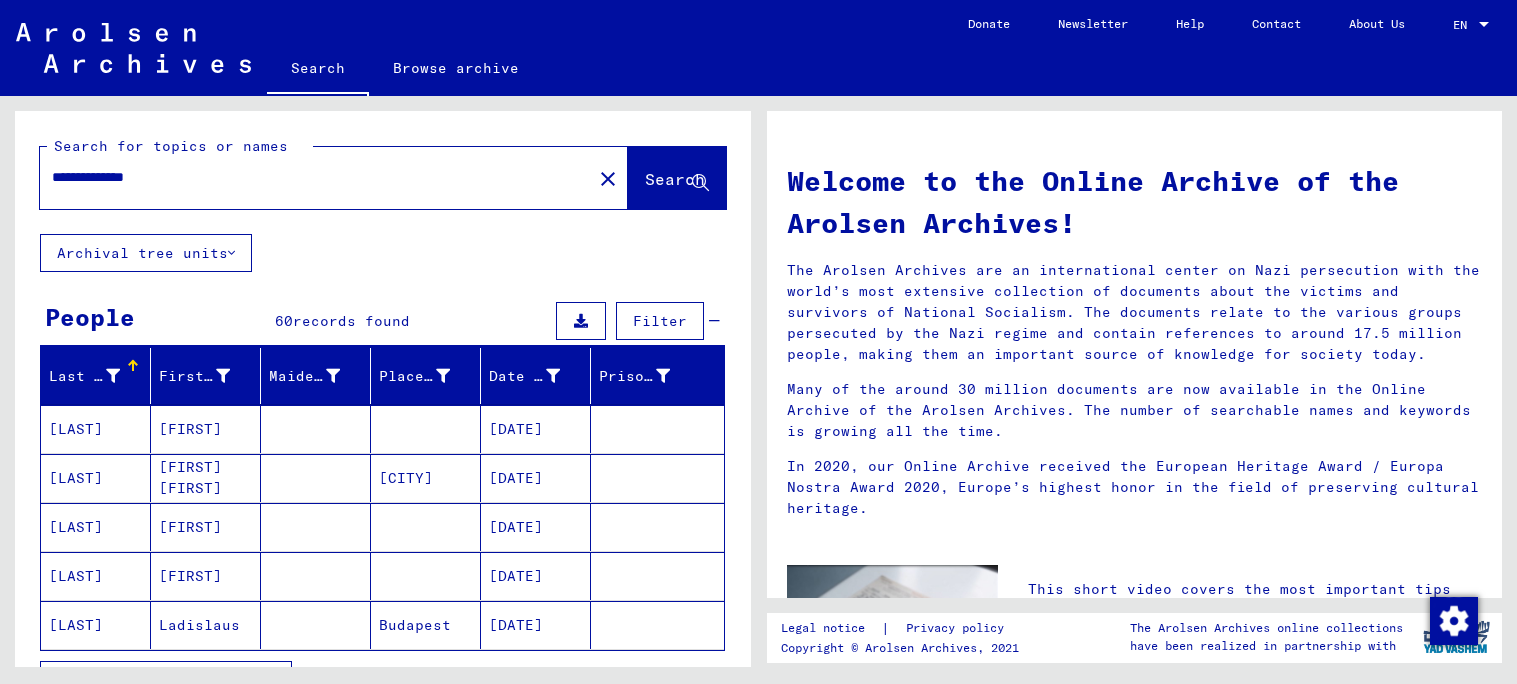 click on "**********" at bounding box center [310, 177] 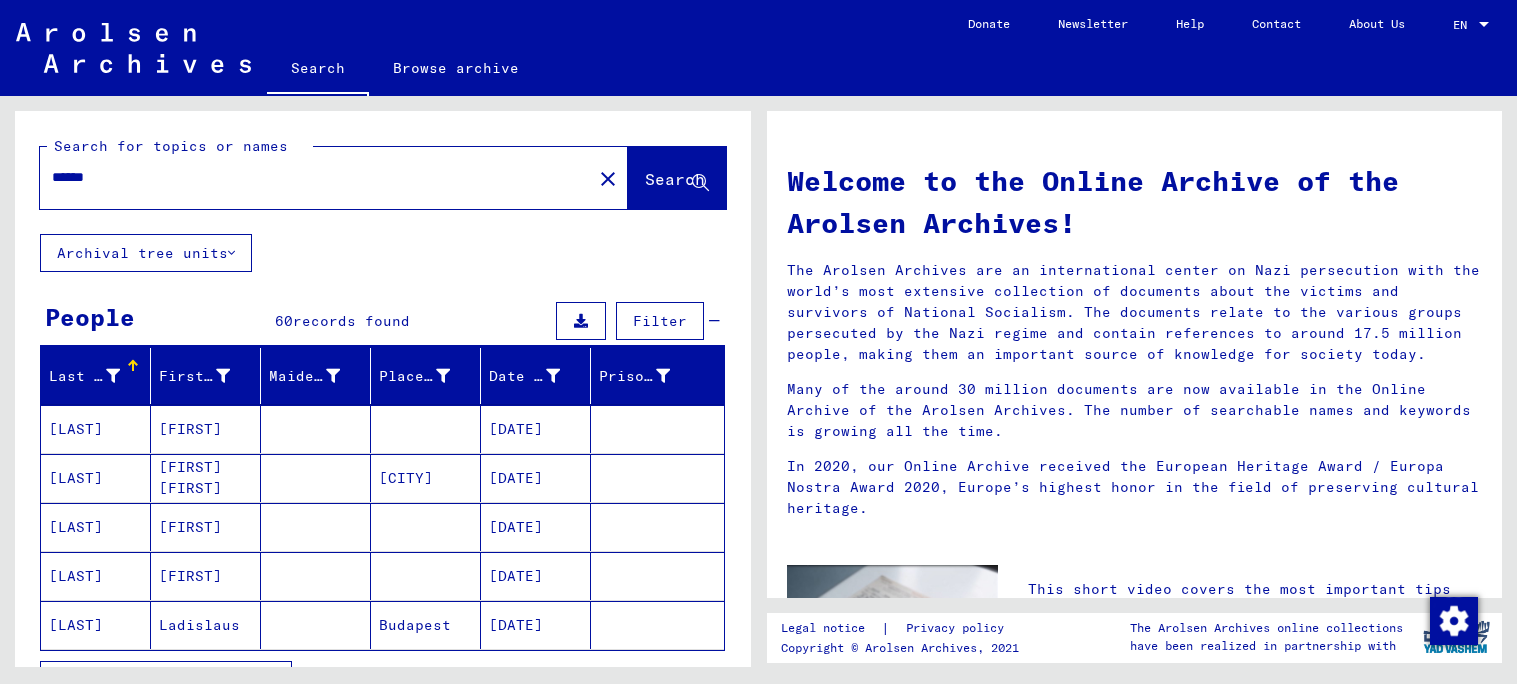 type on "*****" 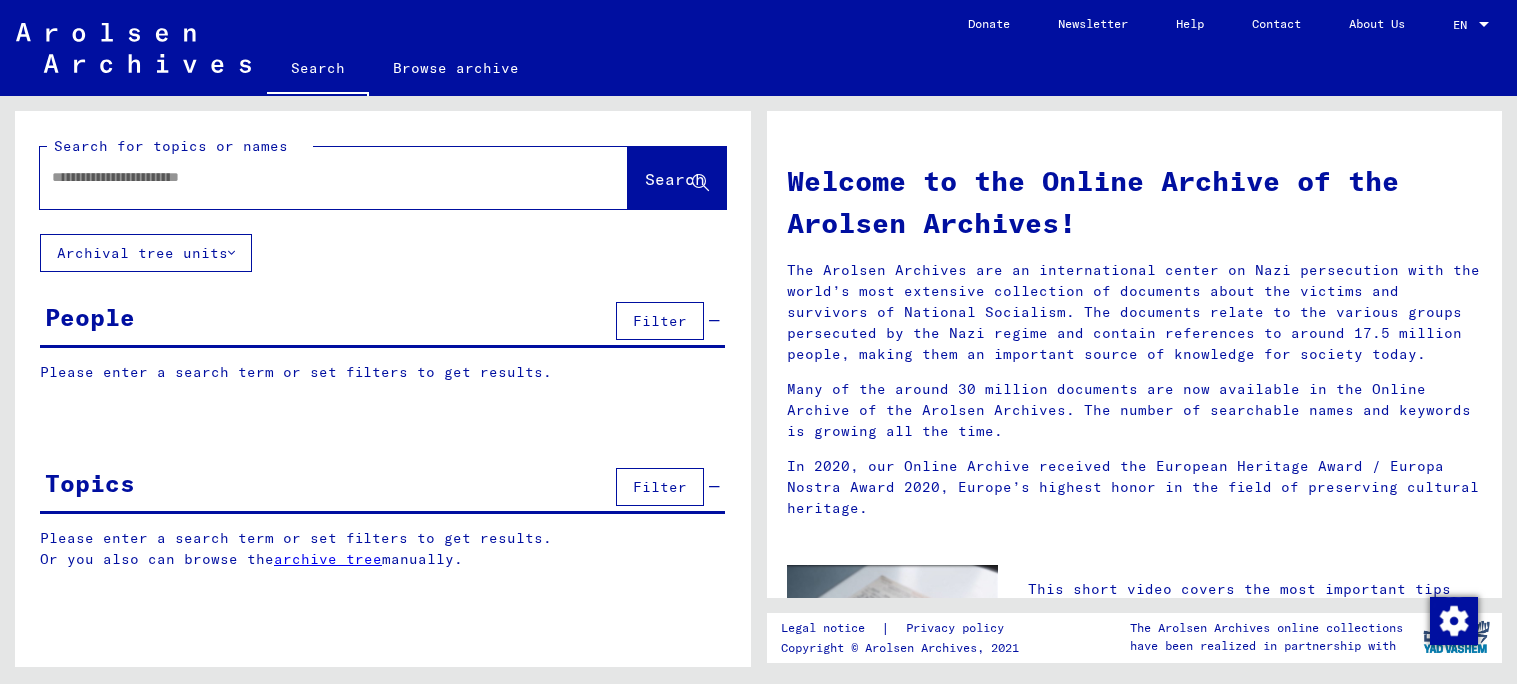 click at bounding box center (310, 177) 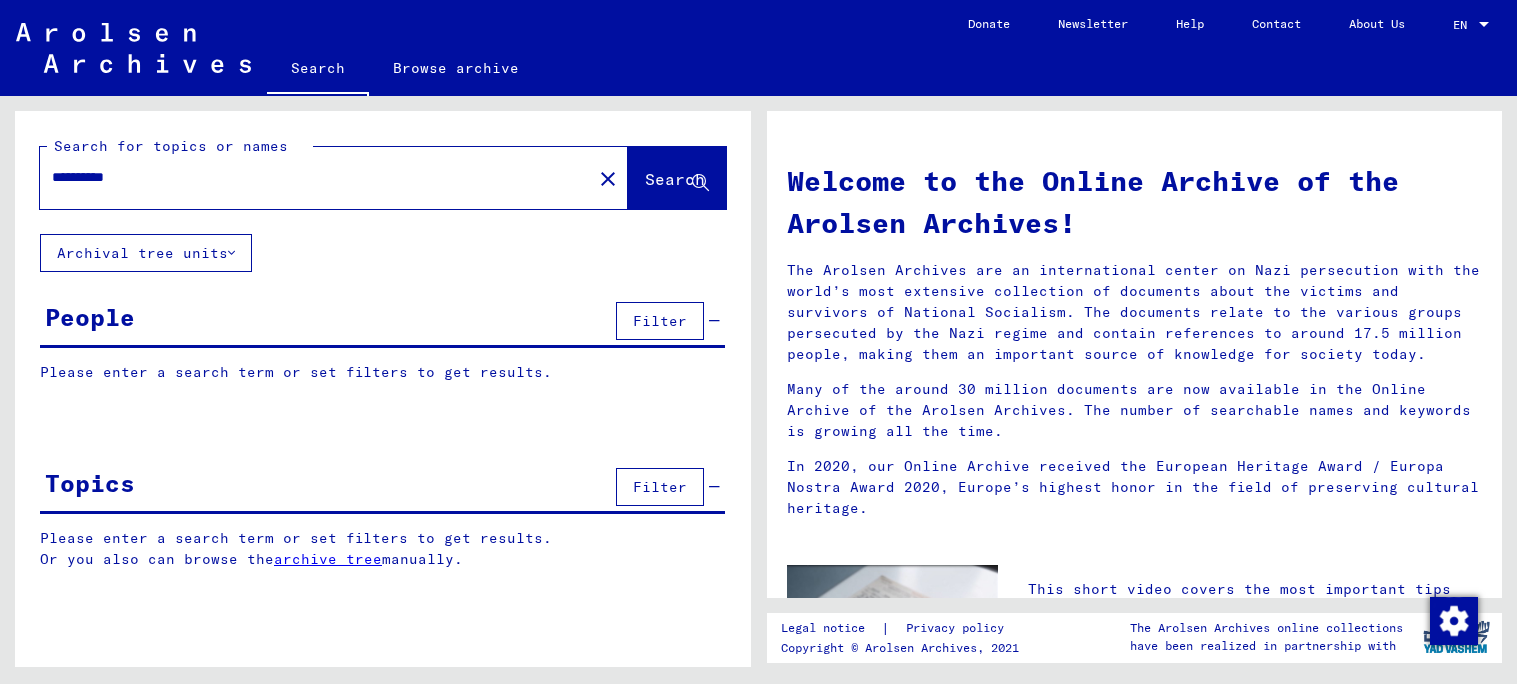 type on "**********" 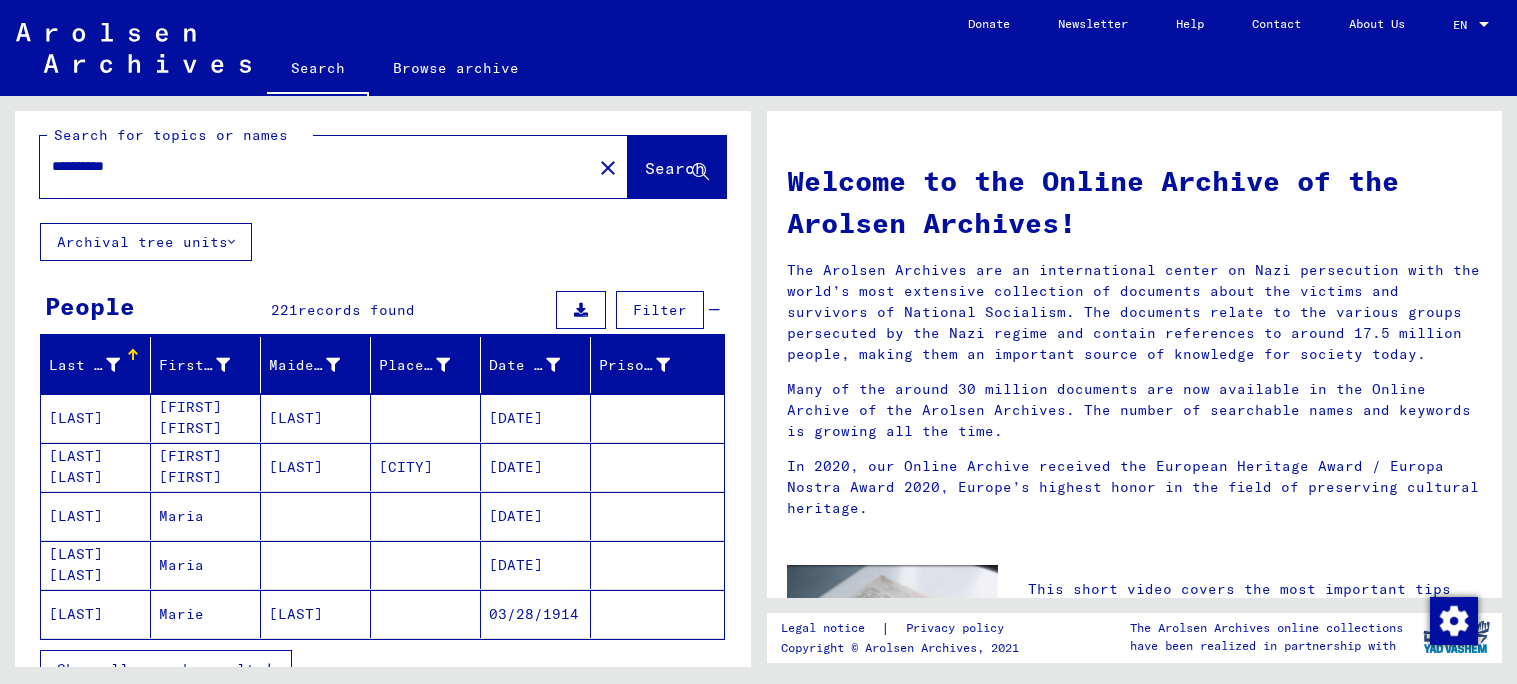 scroll, scrollTop: 12, scrollLeft: 0, axis: vertical 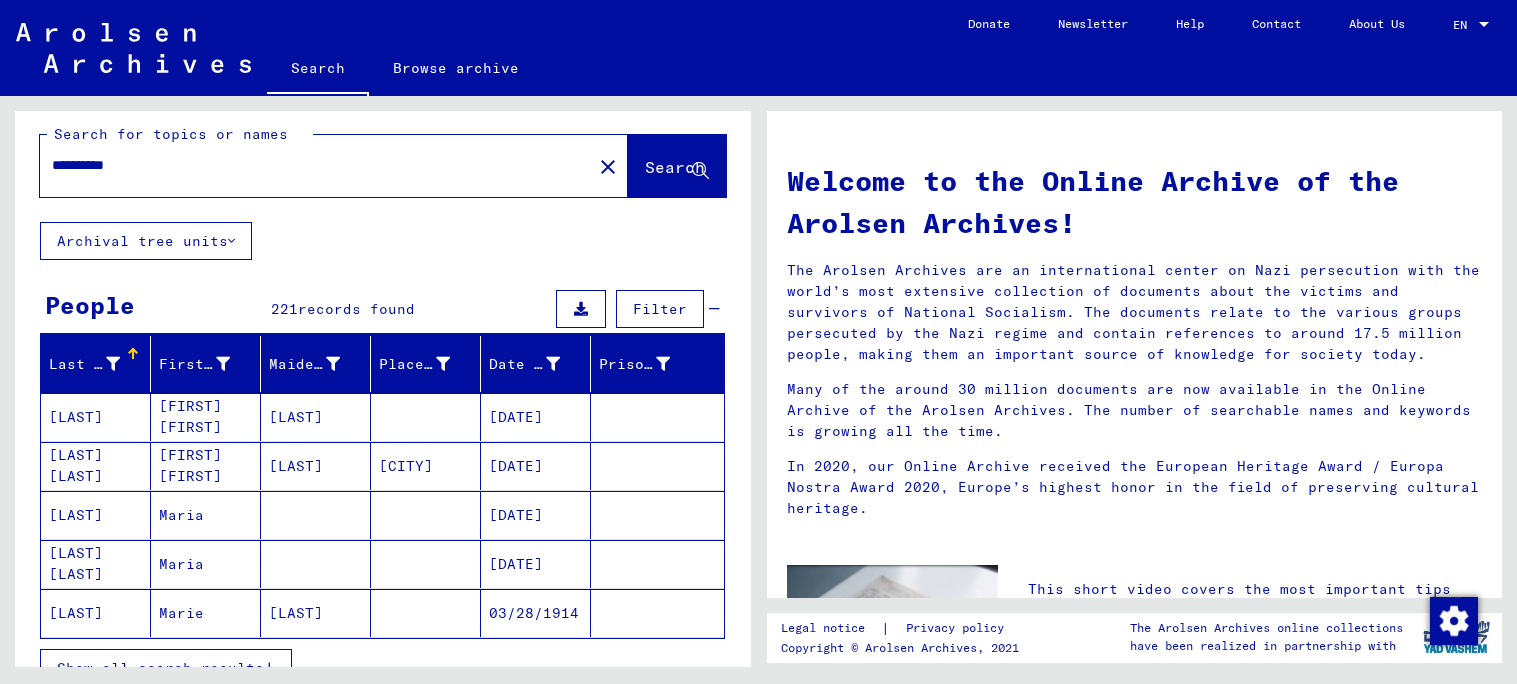 click on "[LAST]" at bounding box center (316, 515) 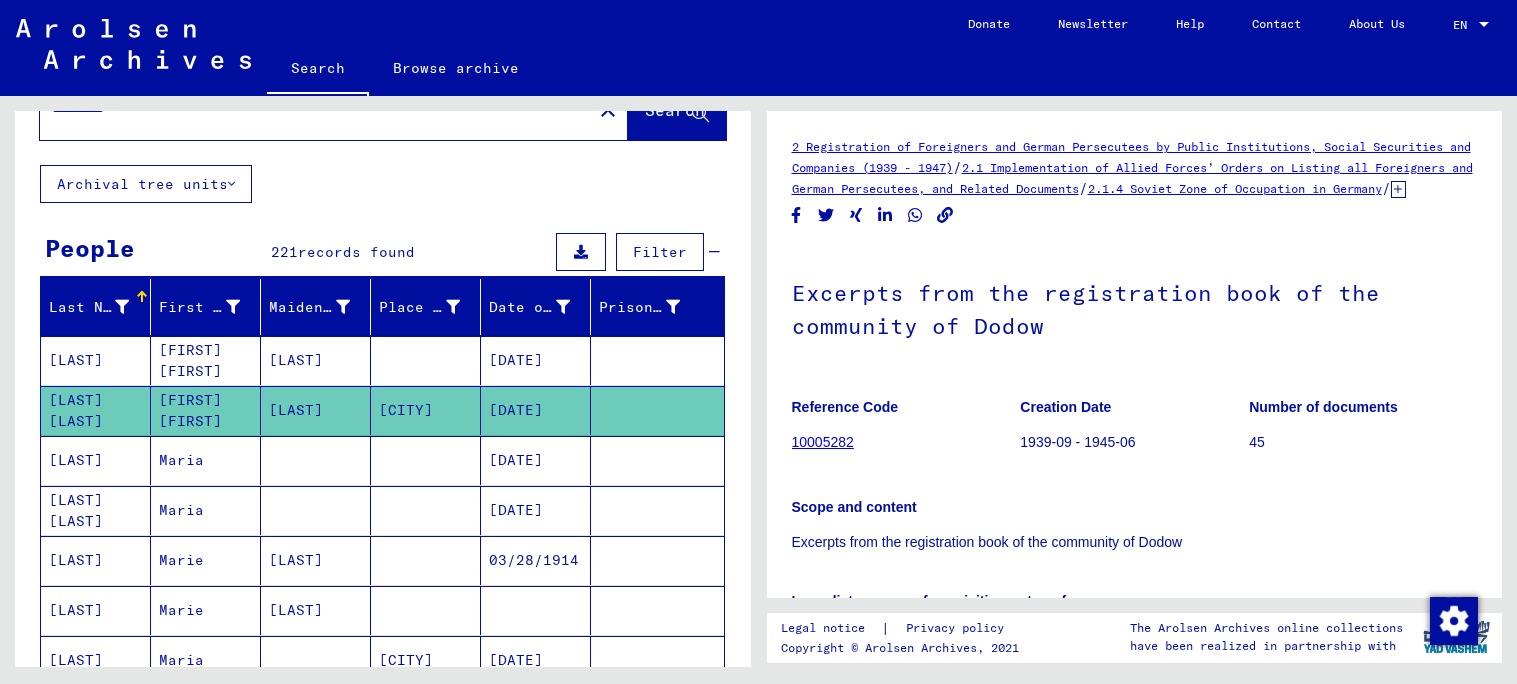 scroll, scrollTop: 71, scrollLeft: 0, axis: vertical 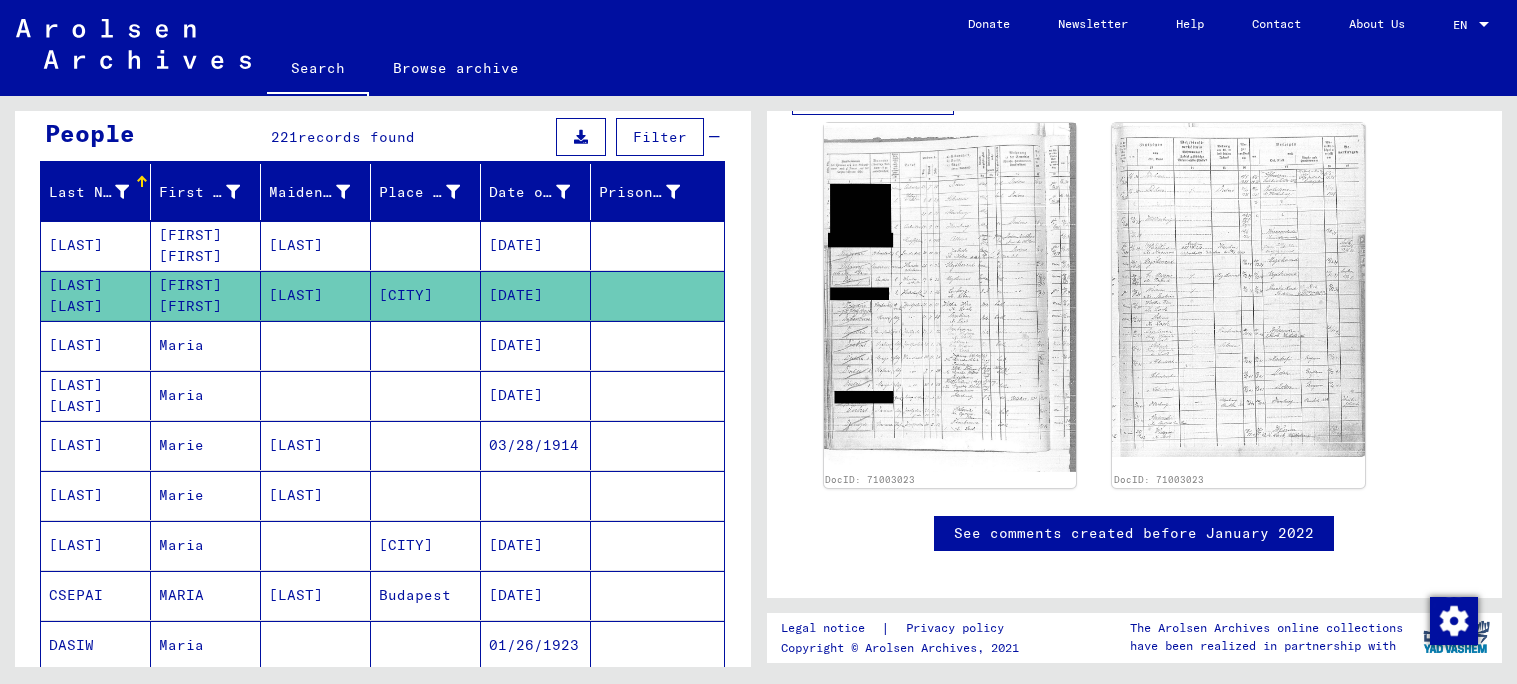 click at bounding box center [316, 395] 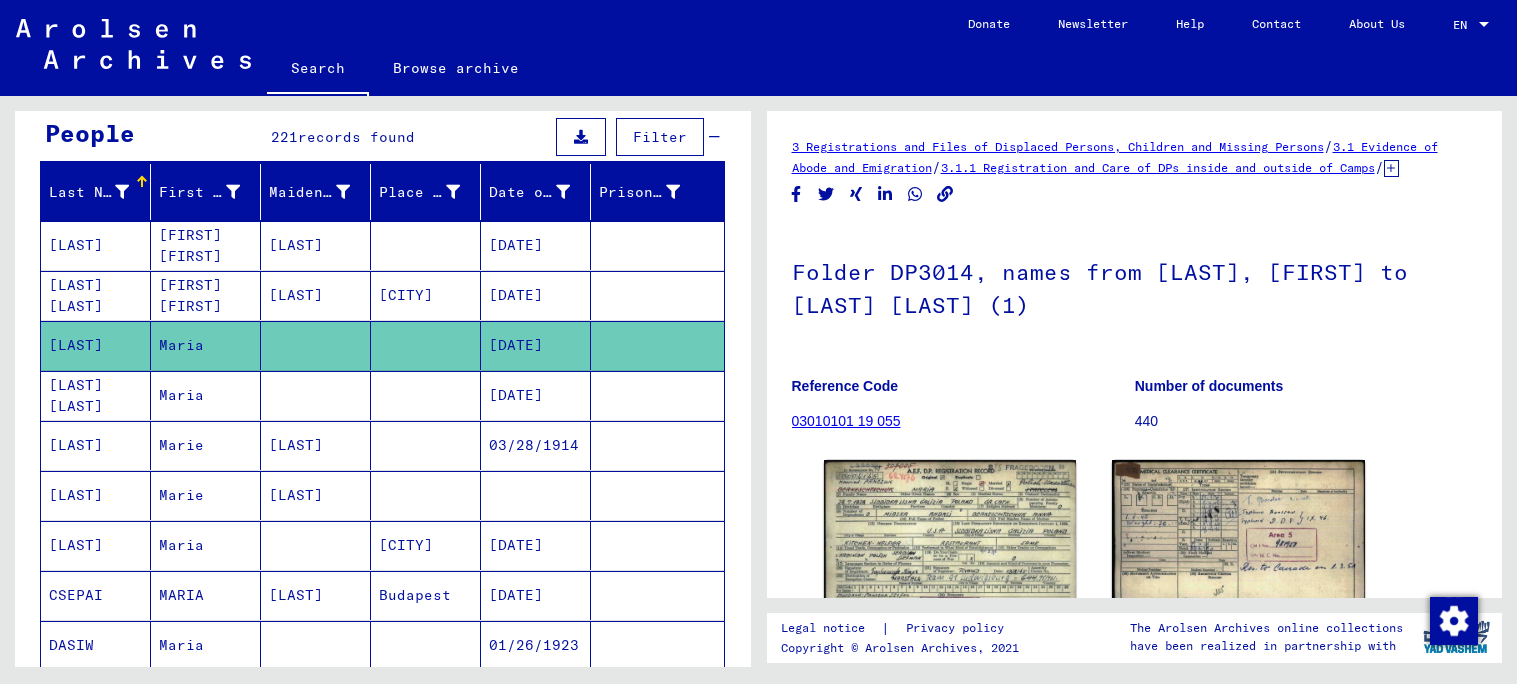 scroll, scrollTop: 0, scrollLeft: 0, axis: both 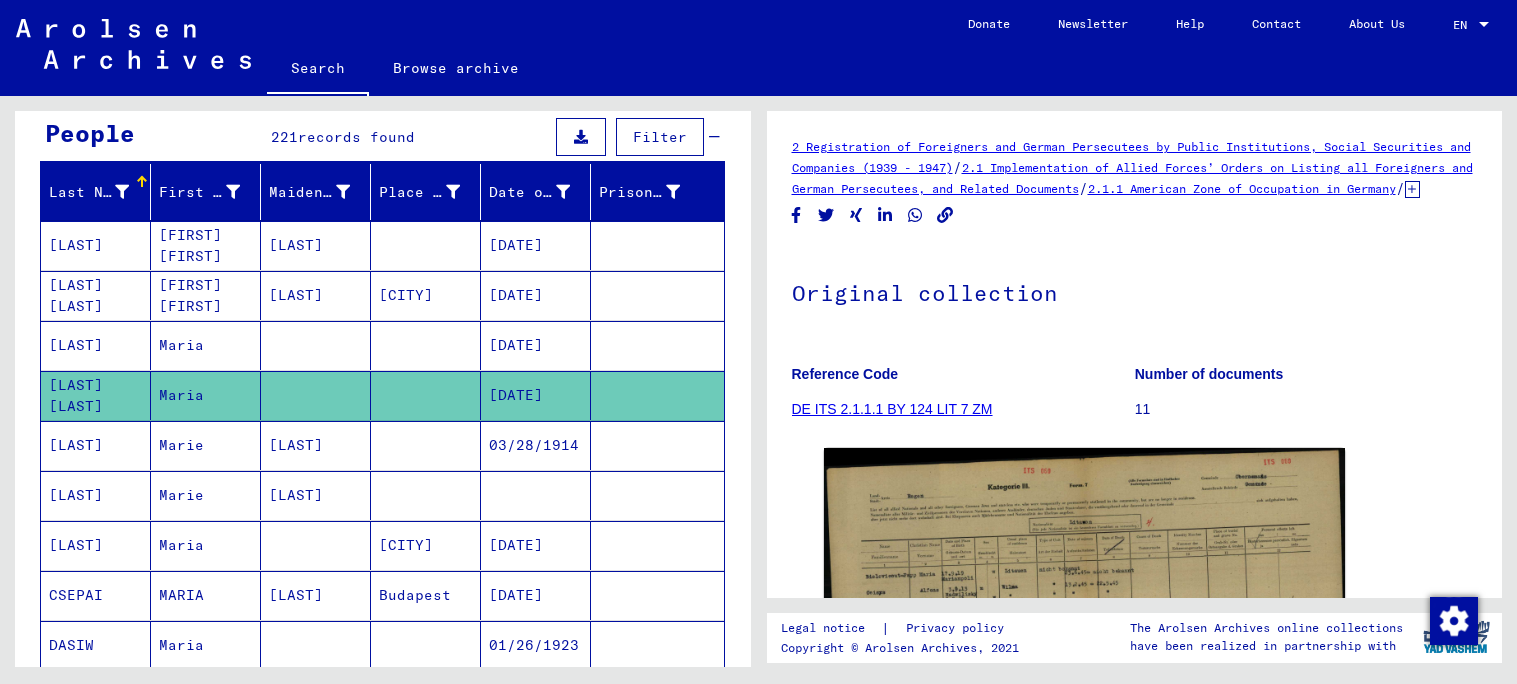 click at bounding box center [426, 395] 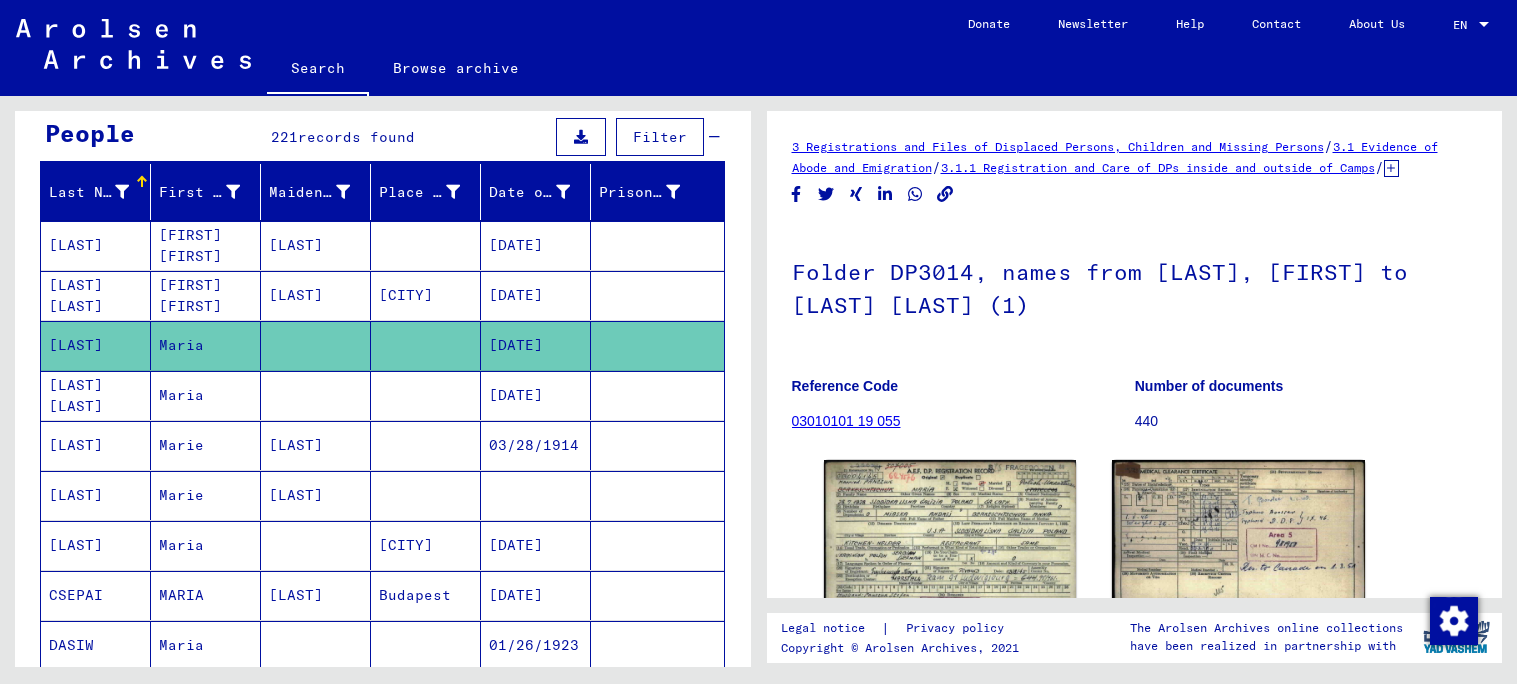 click on "[CITY]" at bounding box center (426, 345) 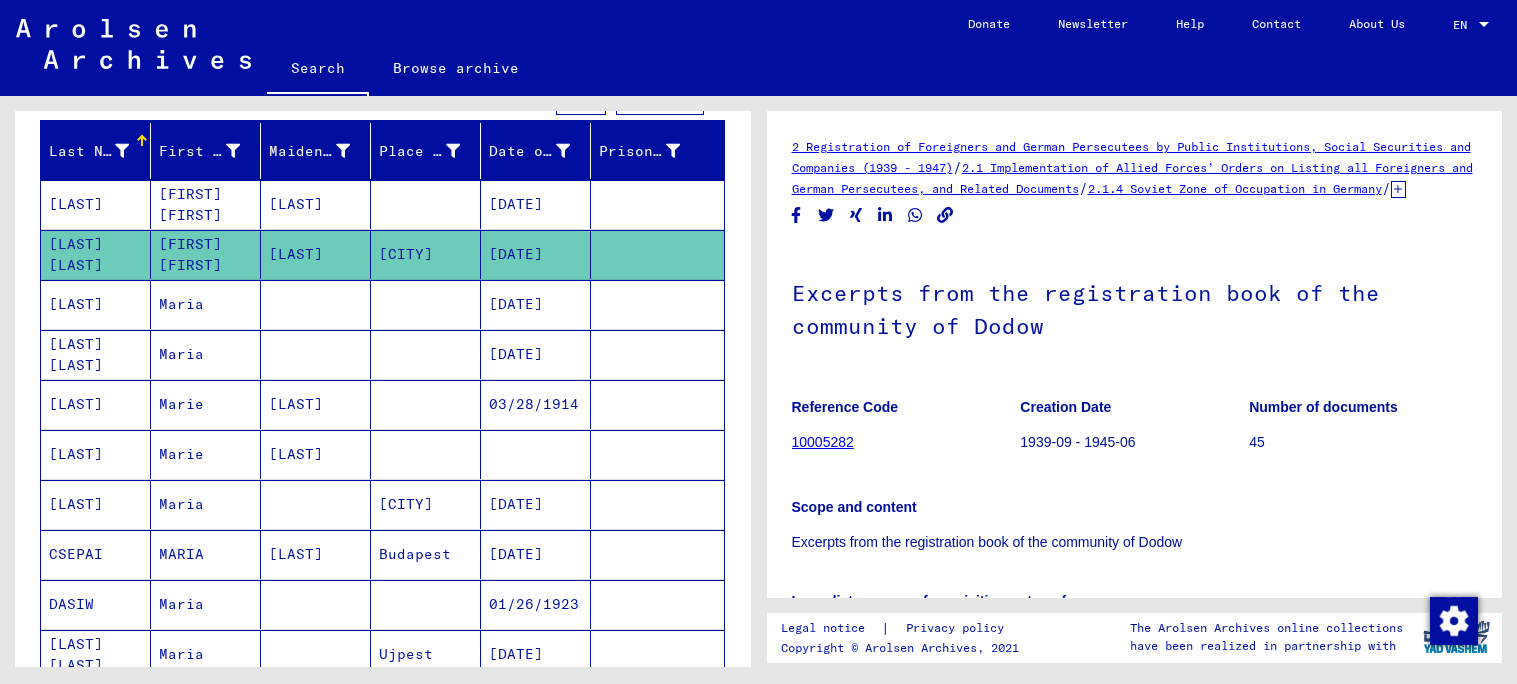 scroll, scrollTop: 322, scrollLeft: 0, axis: vertical 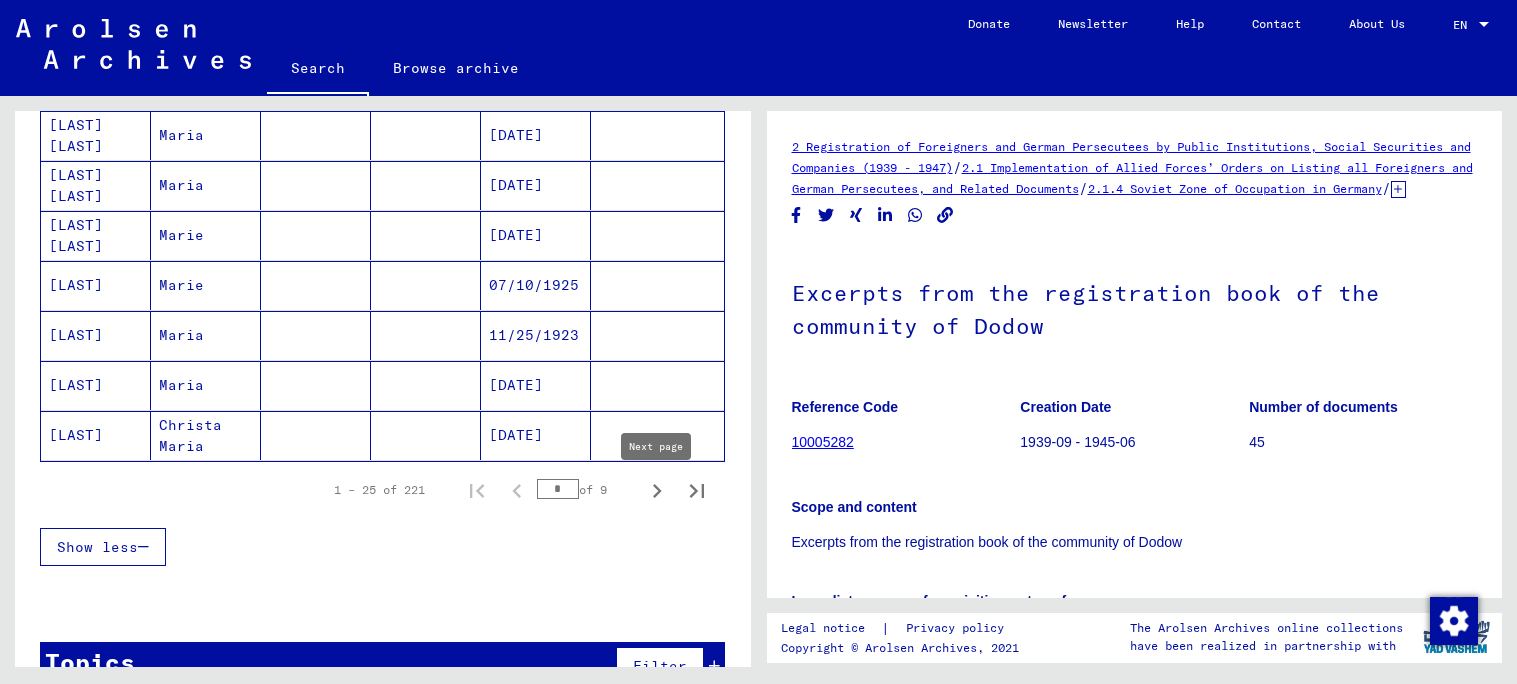 click 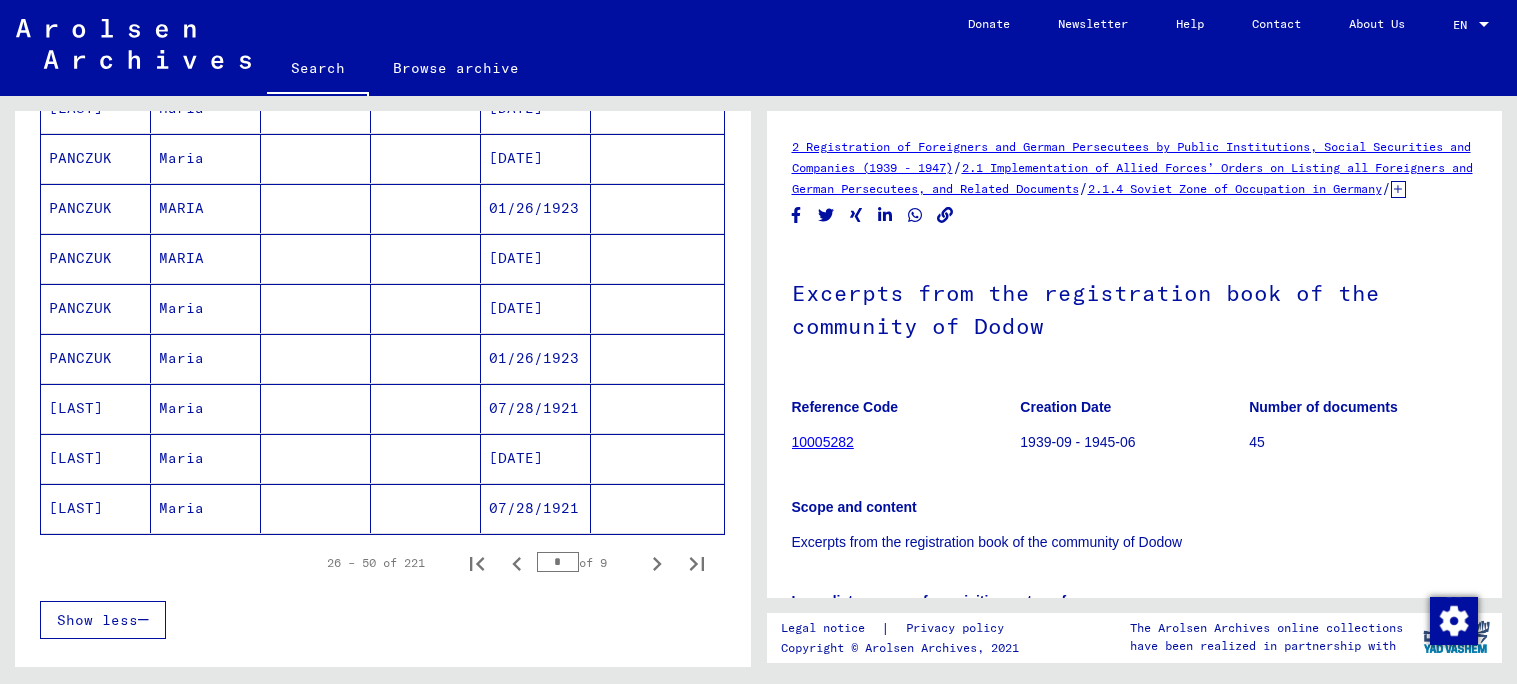 scroll, scrollTop: 1129, scrollLeft: 0, axis: vertical 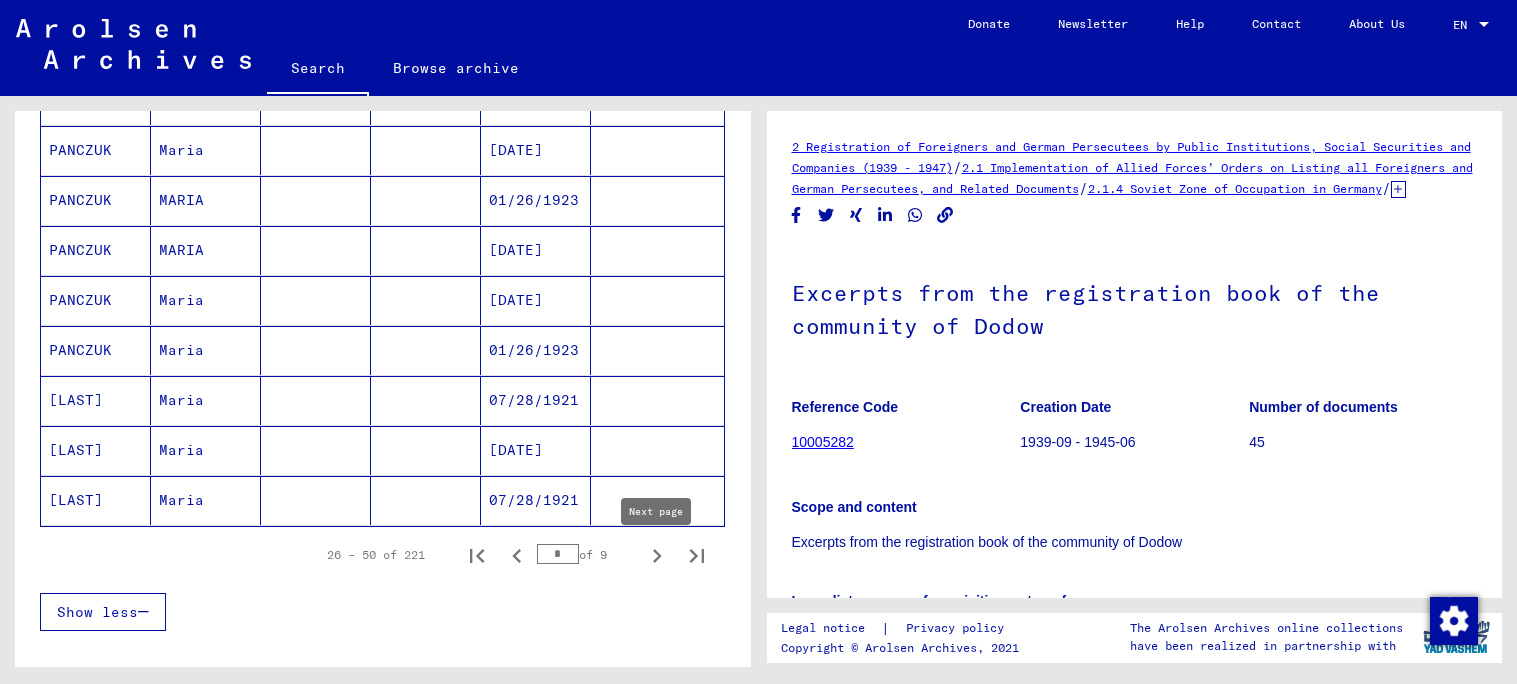 click 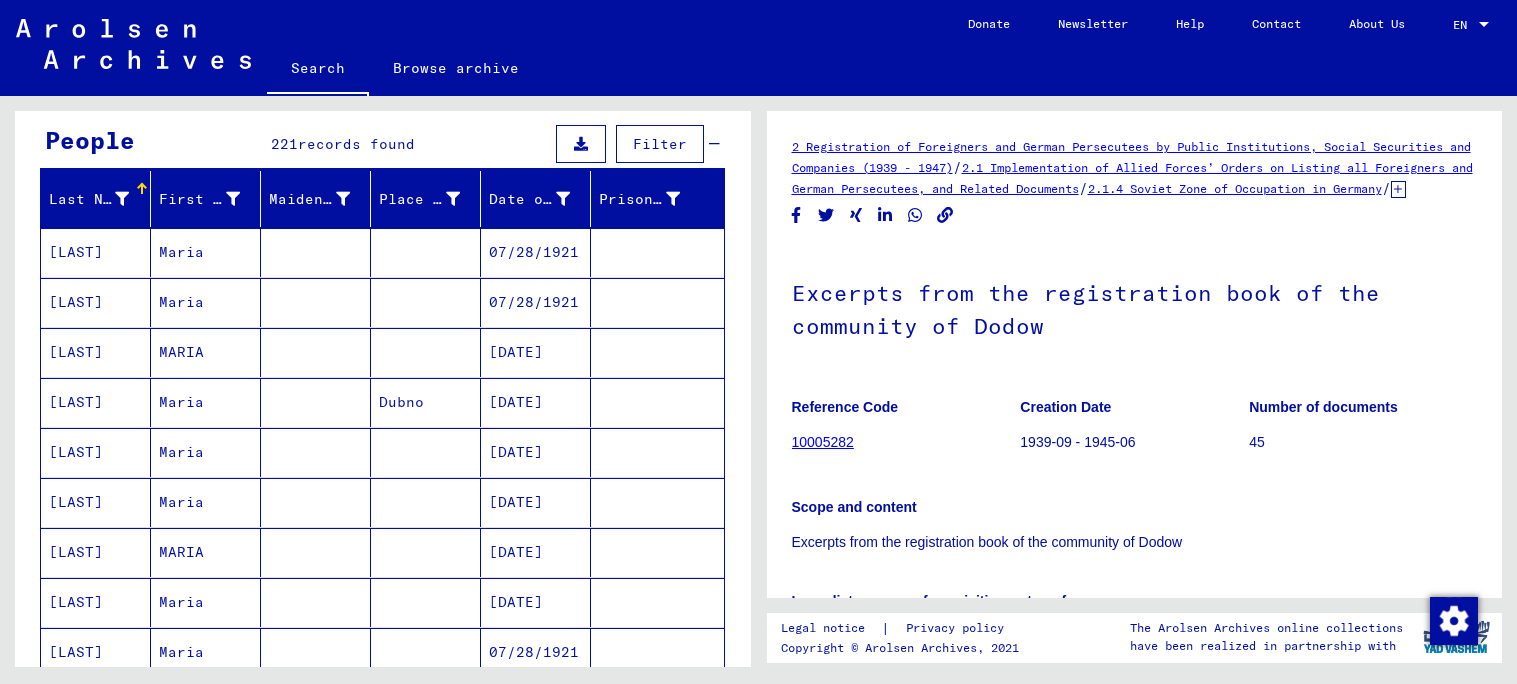 scroll, scrollTop: 1247, scrollLeft: 0, axis: vertical 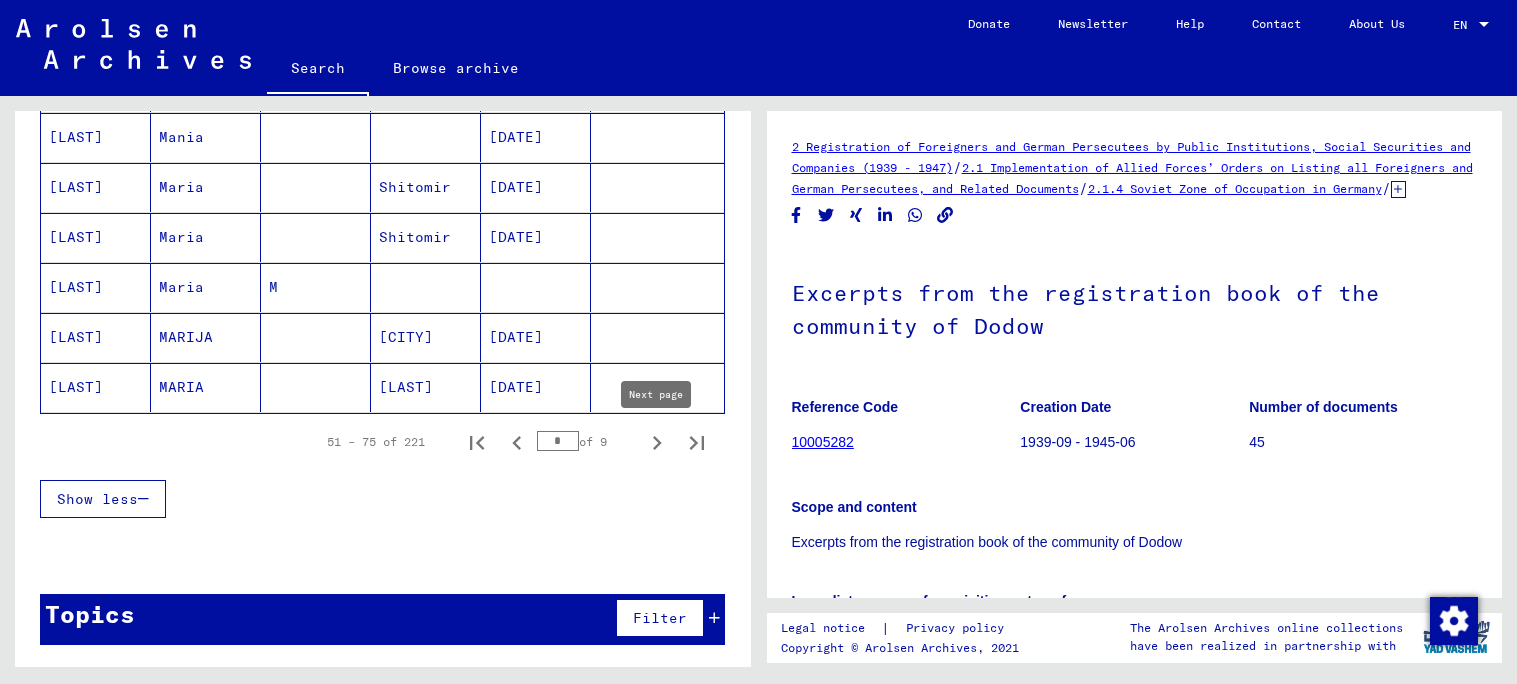 click 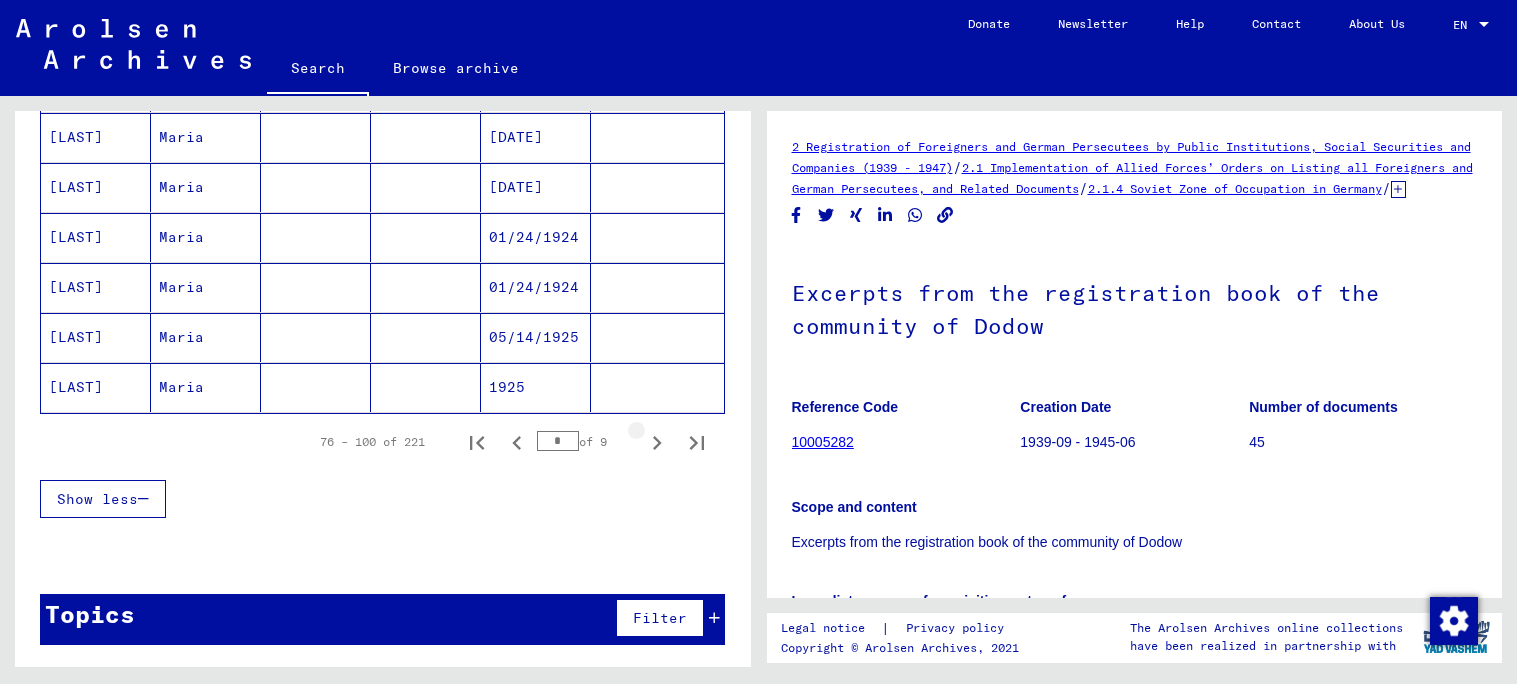click 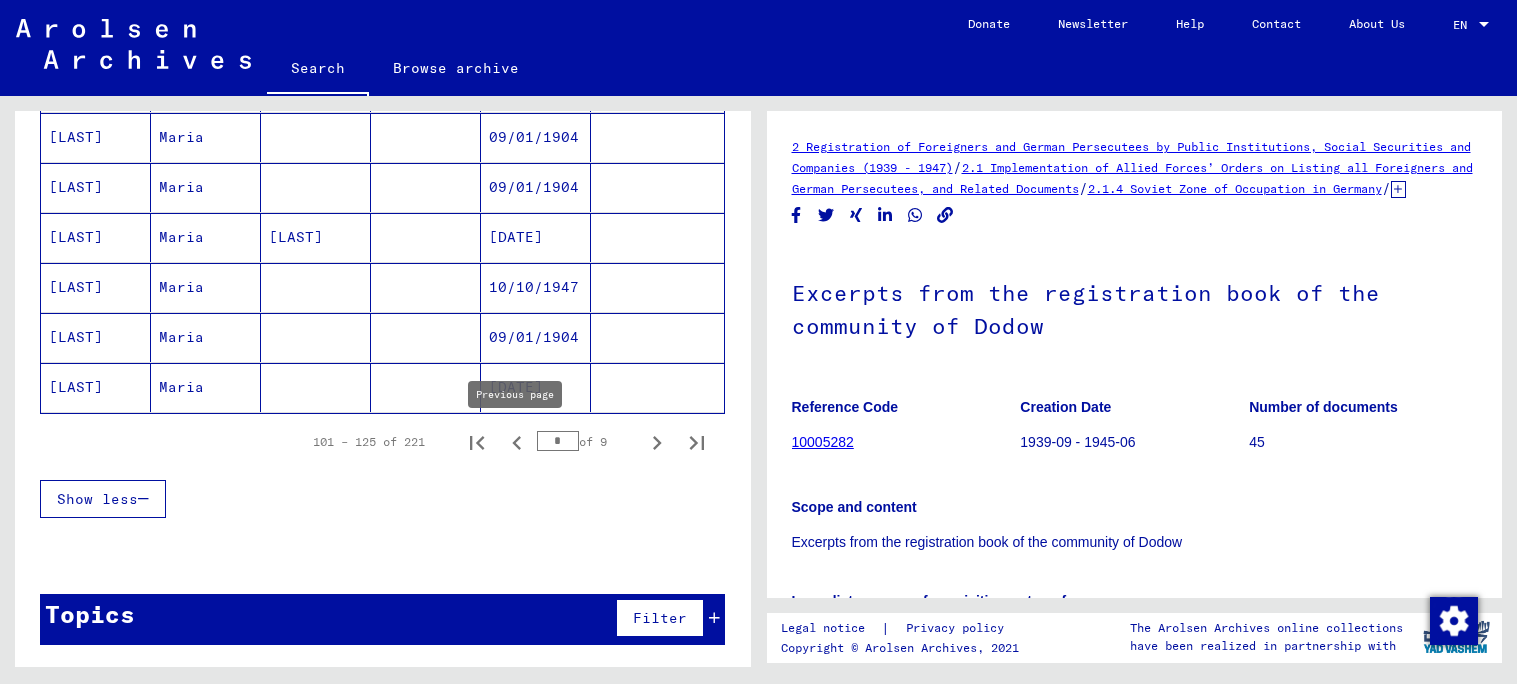click 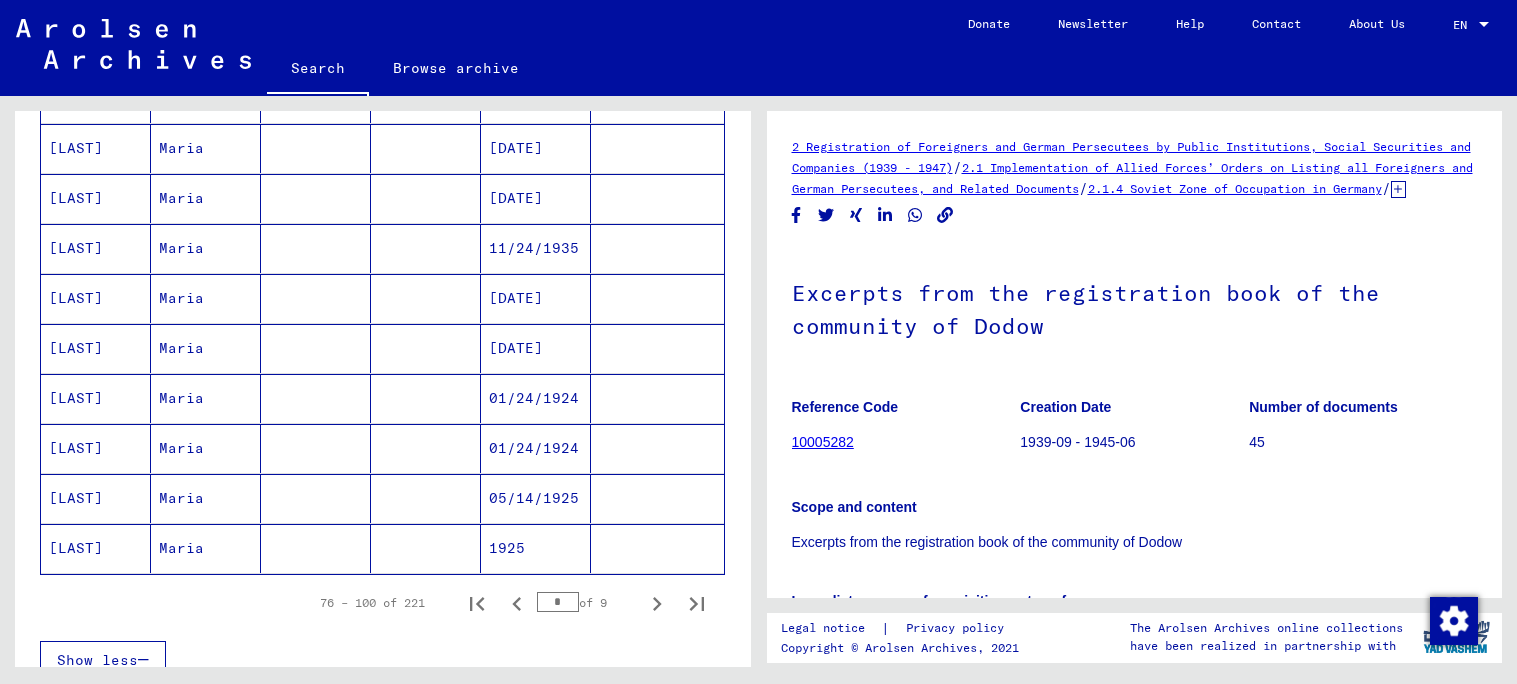 scroll, scrollTop: 1077, scrollLeft: 0, axis: vertical 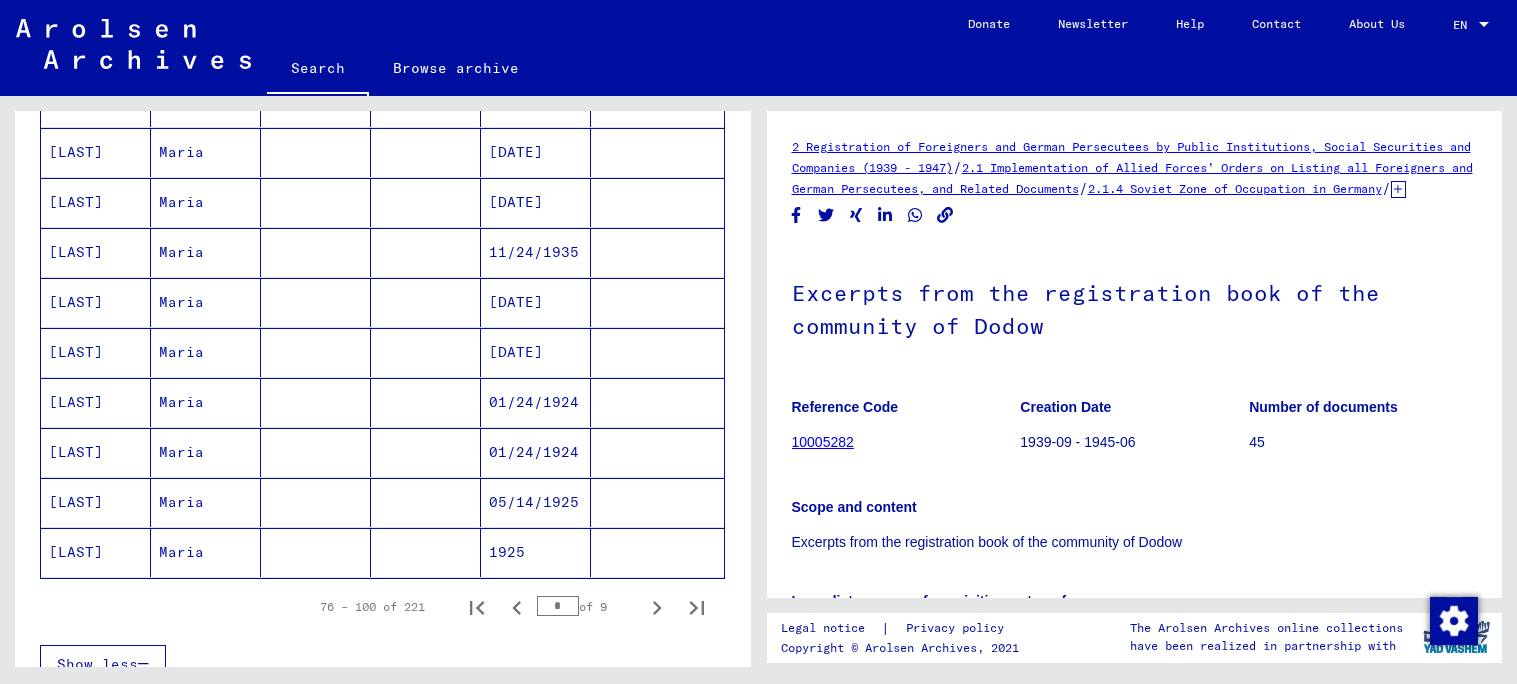 click at bounding box center [657, 402] 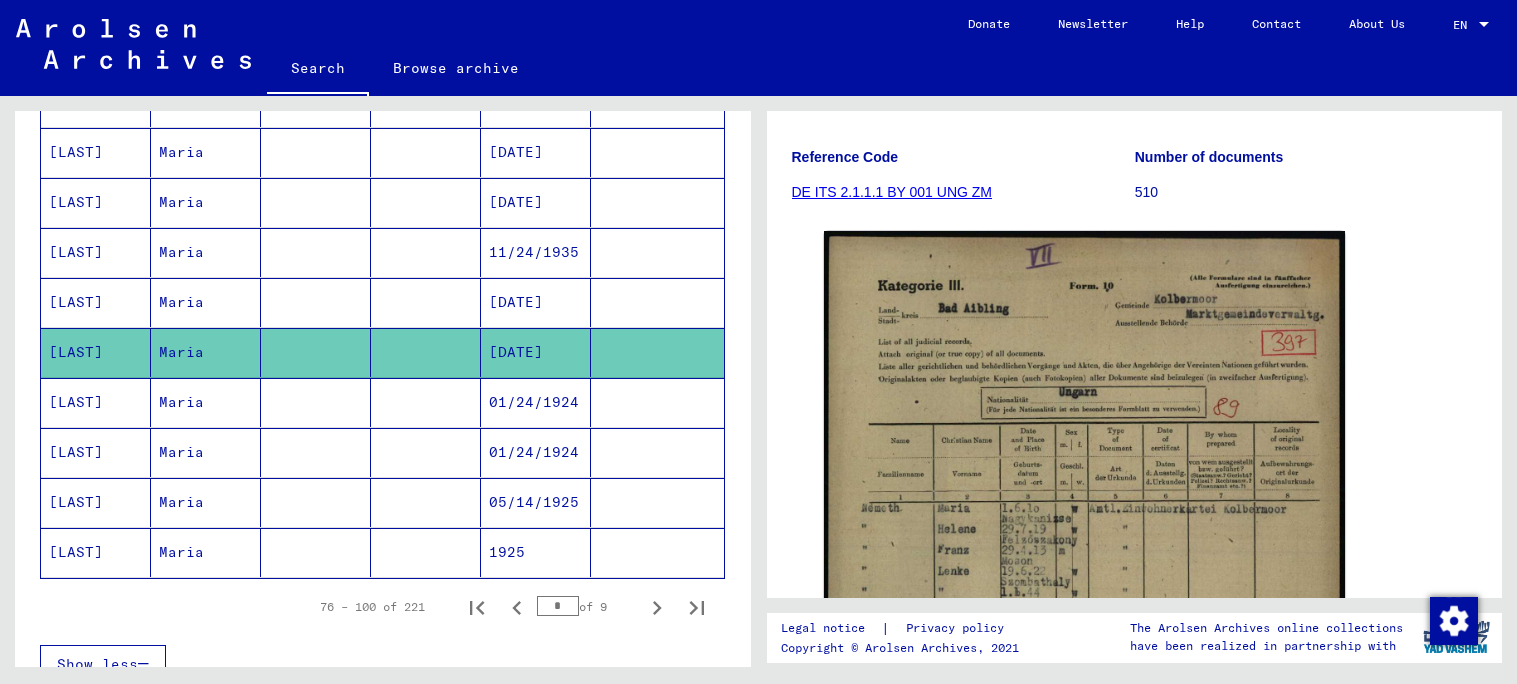 scroll, scrollTop: 279, scrollLeft: 0, axis: vertical 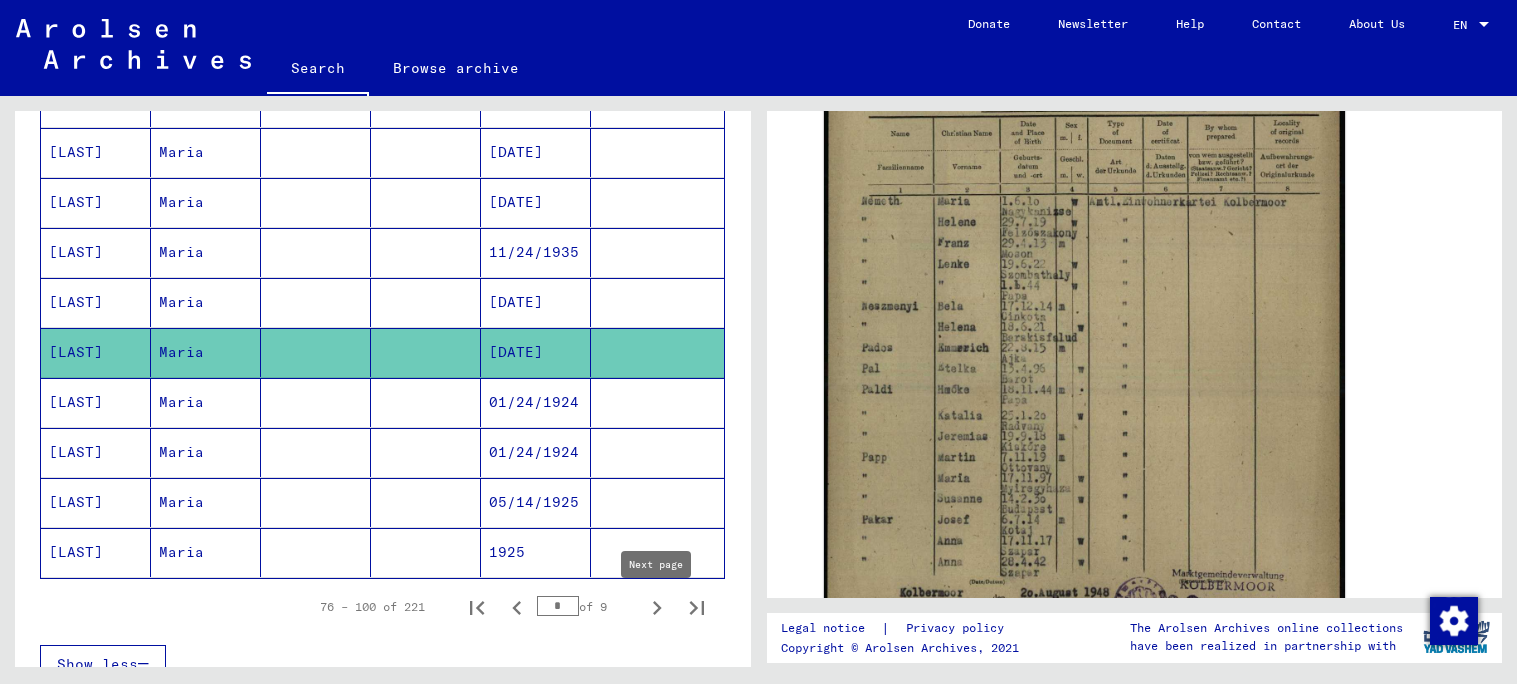 click 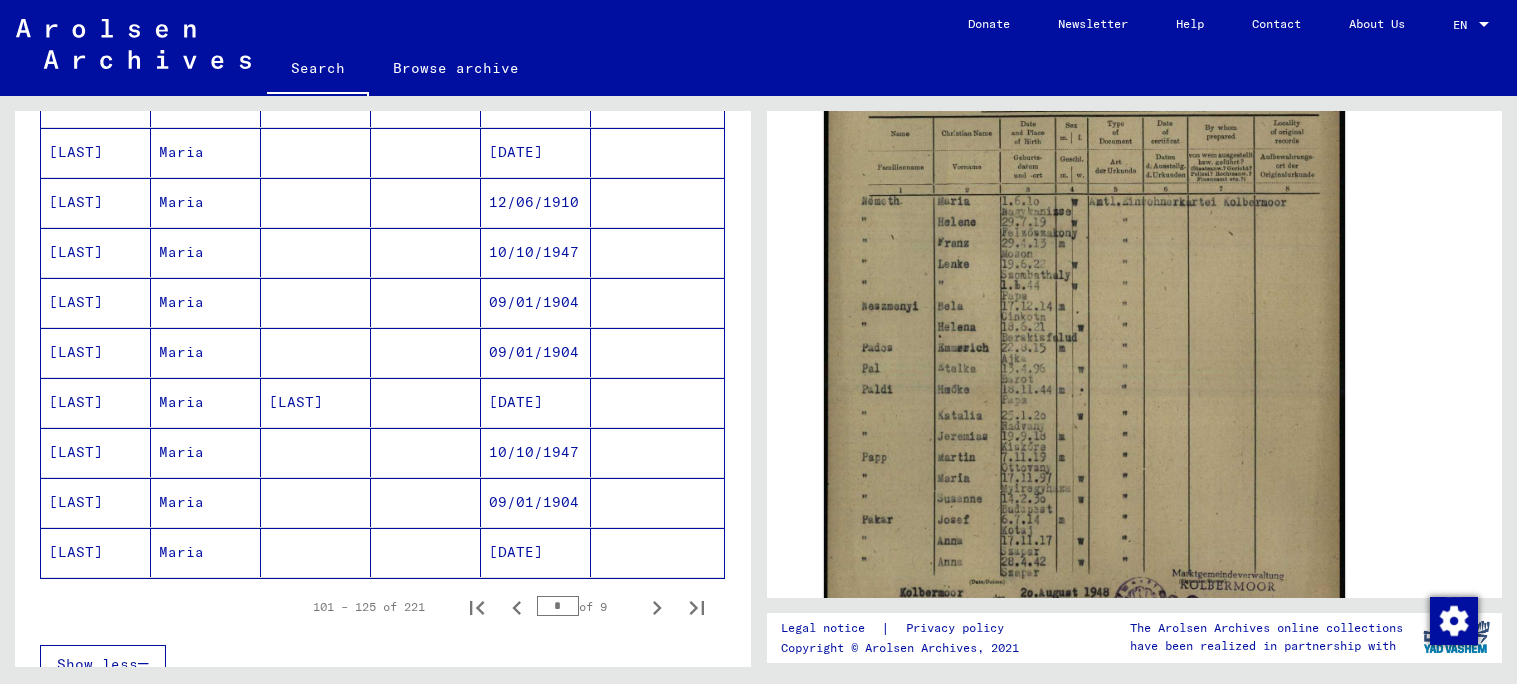 click on "09/01/1904" at bounding box center [536, 552] 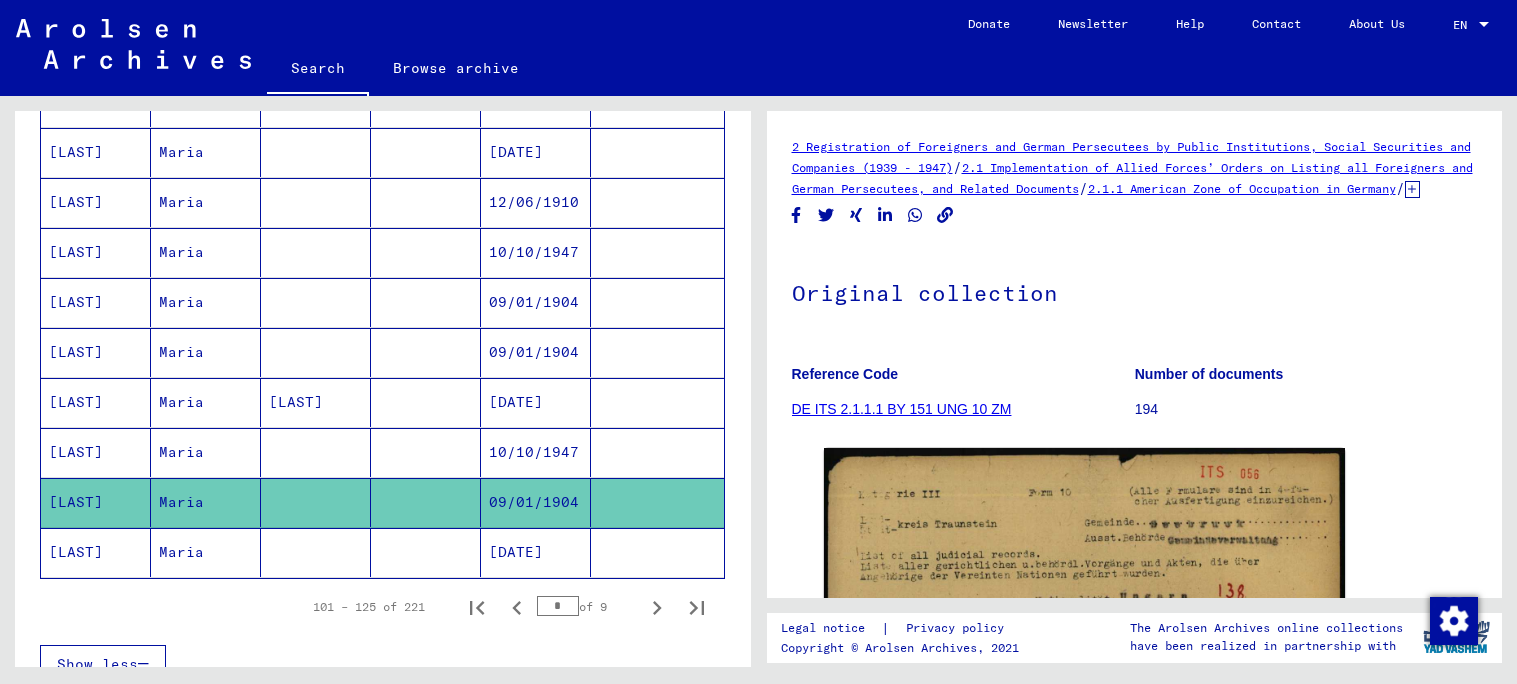 scroll, scrollTop: 0, scrollLeft: 0, axis: both 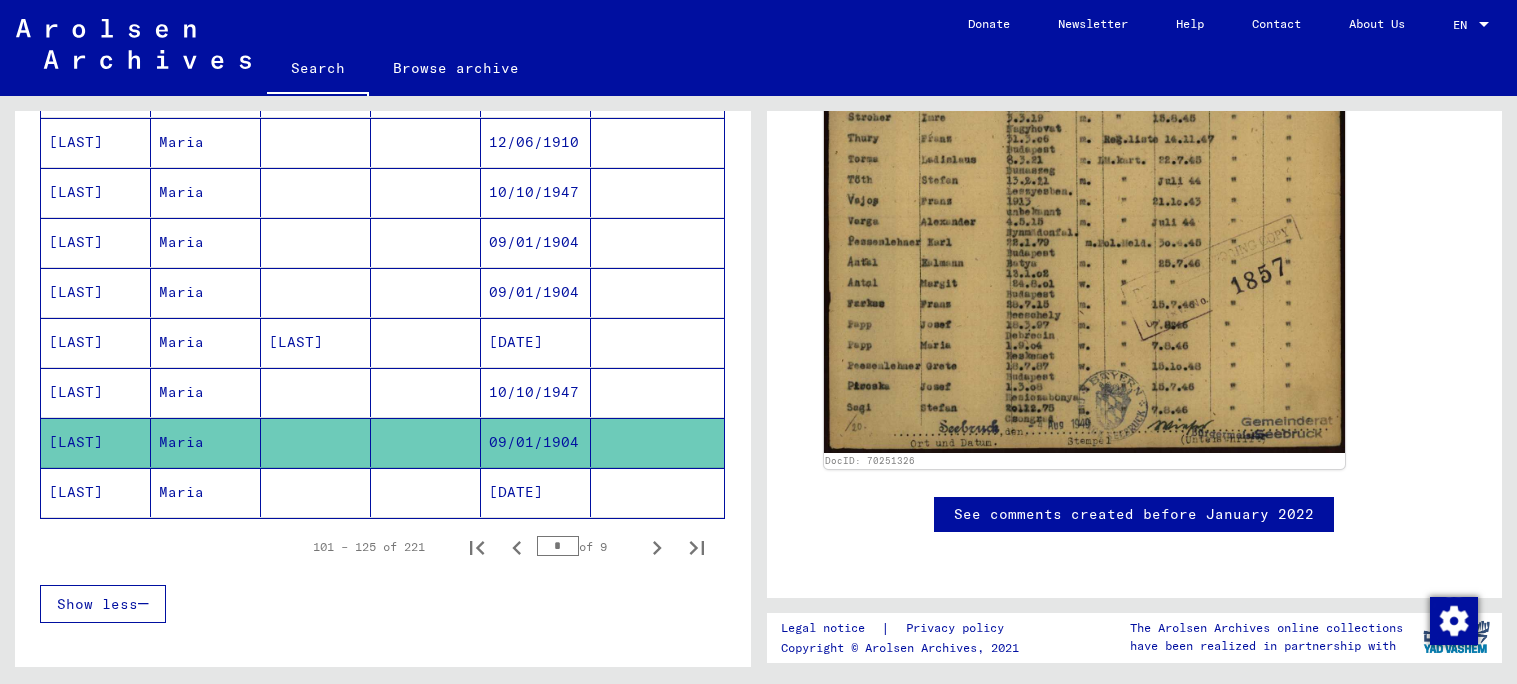 click at bounding box center [657, 392] 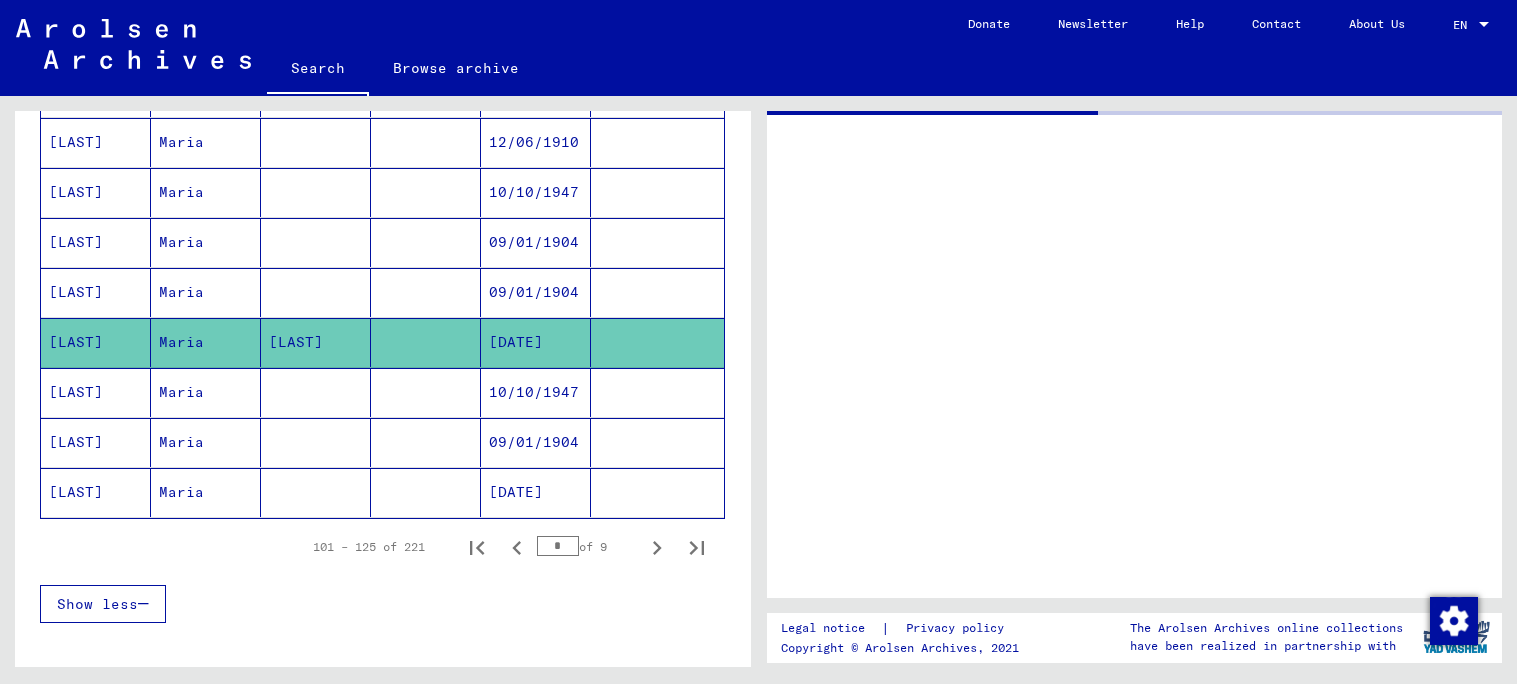 scroll, scrollTop: 0, scrollLeft: 0, axis: both 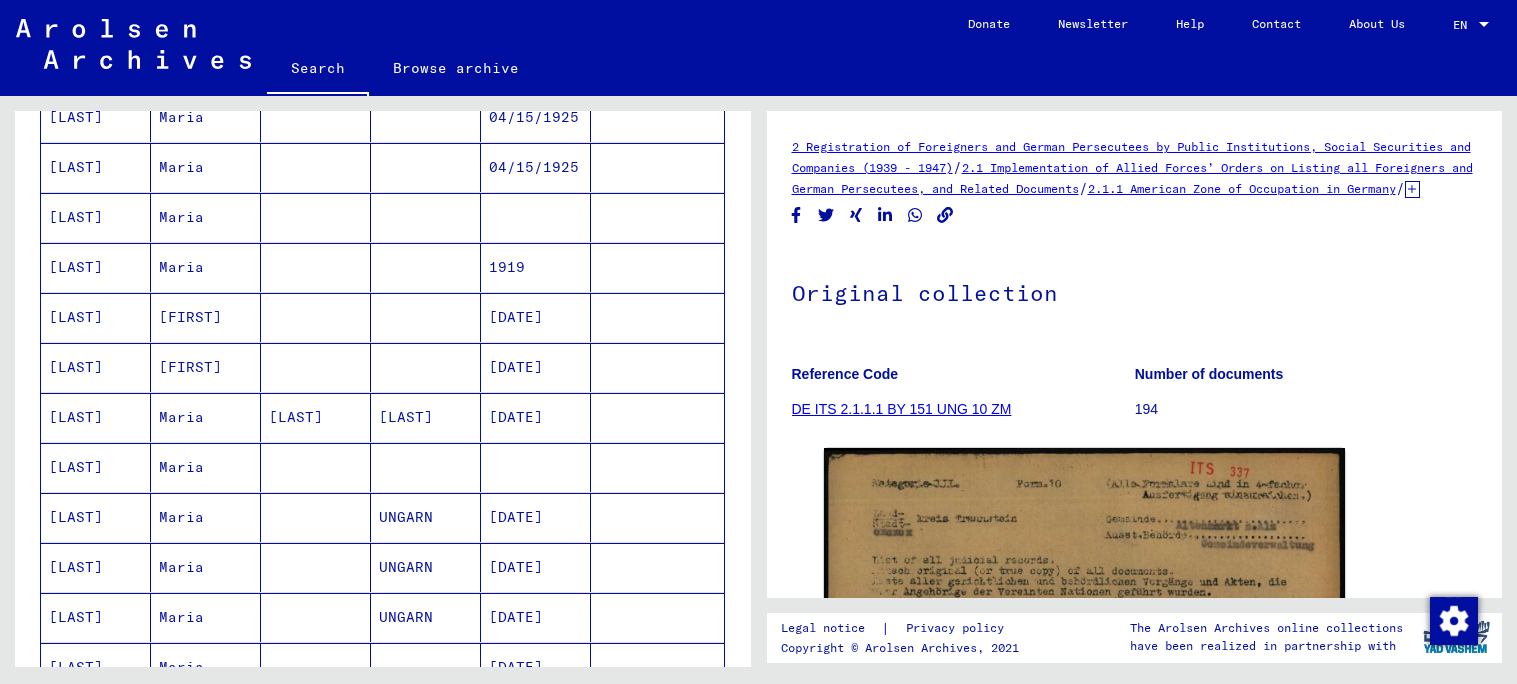 click at bounding box center [657, 467] 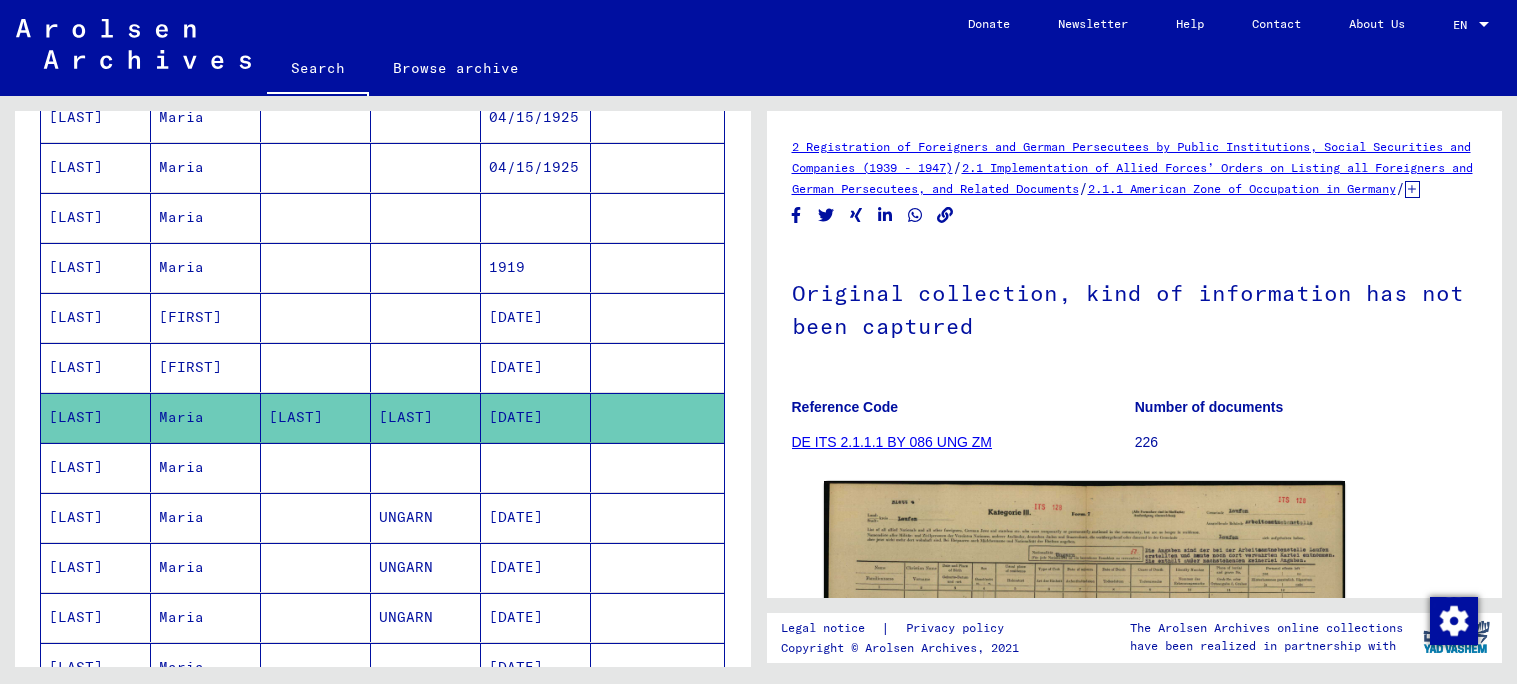 click at bounding box center (536, 517) 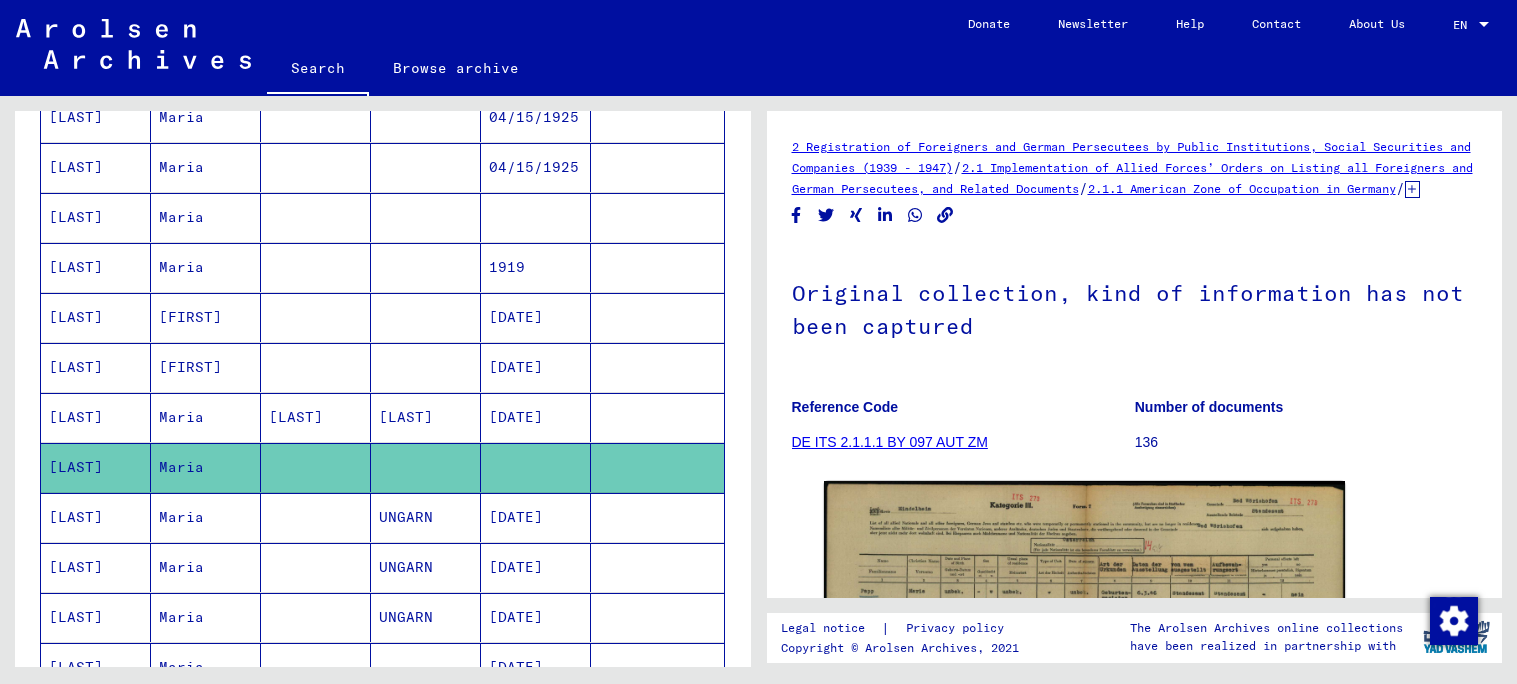 scroll, scrollTop: 0, scrollLeft: 0, axis: both 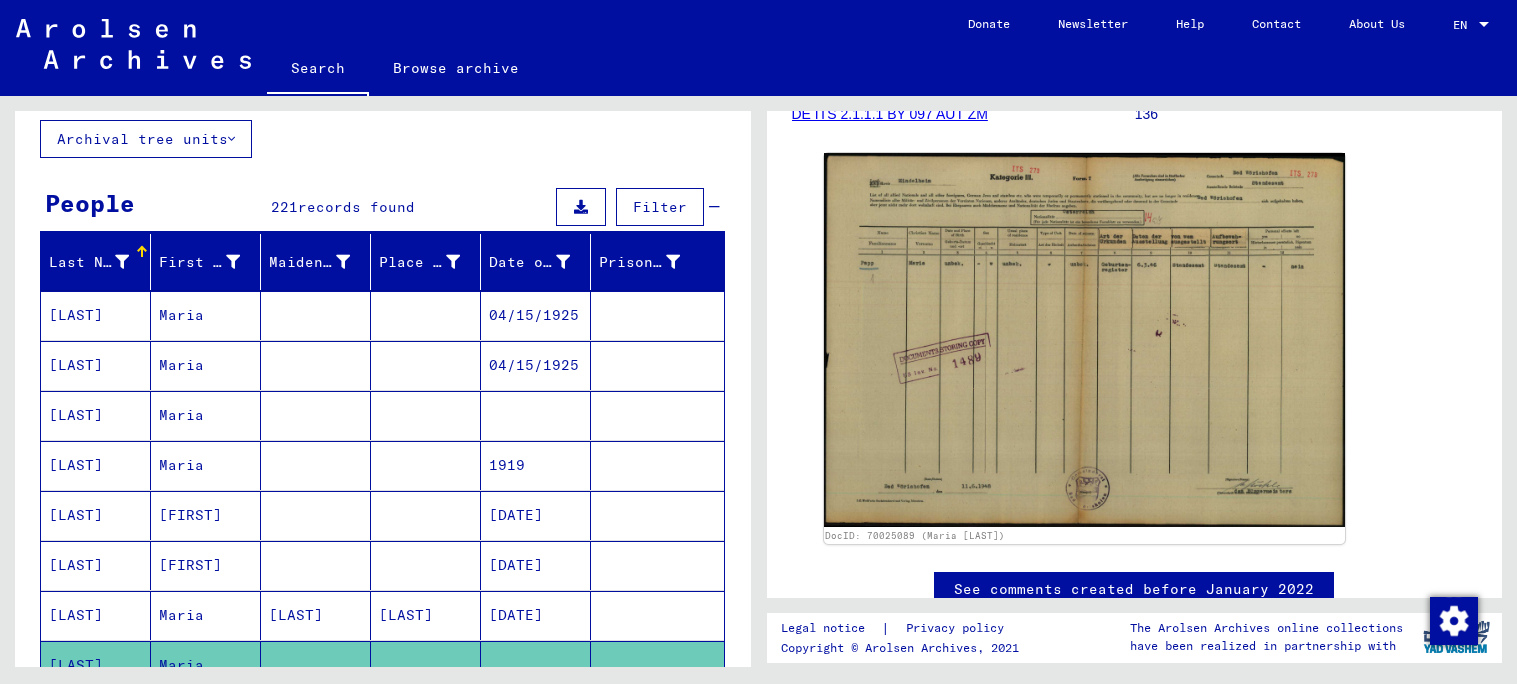 click at bounding box center (536, 465) 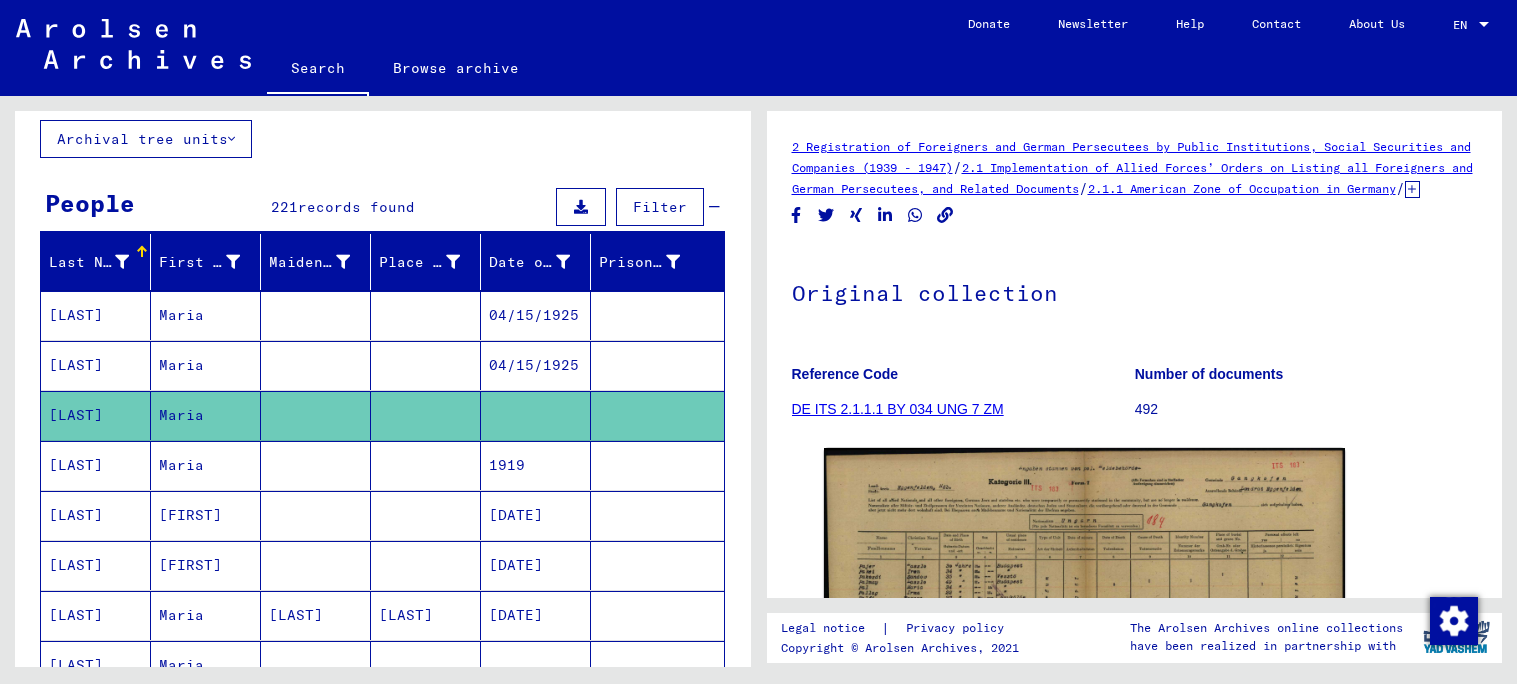 scroll, scrollTop: 158, scrollLeft: 0, axis: vertical 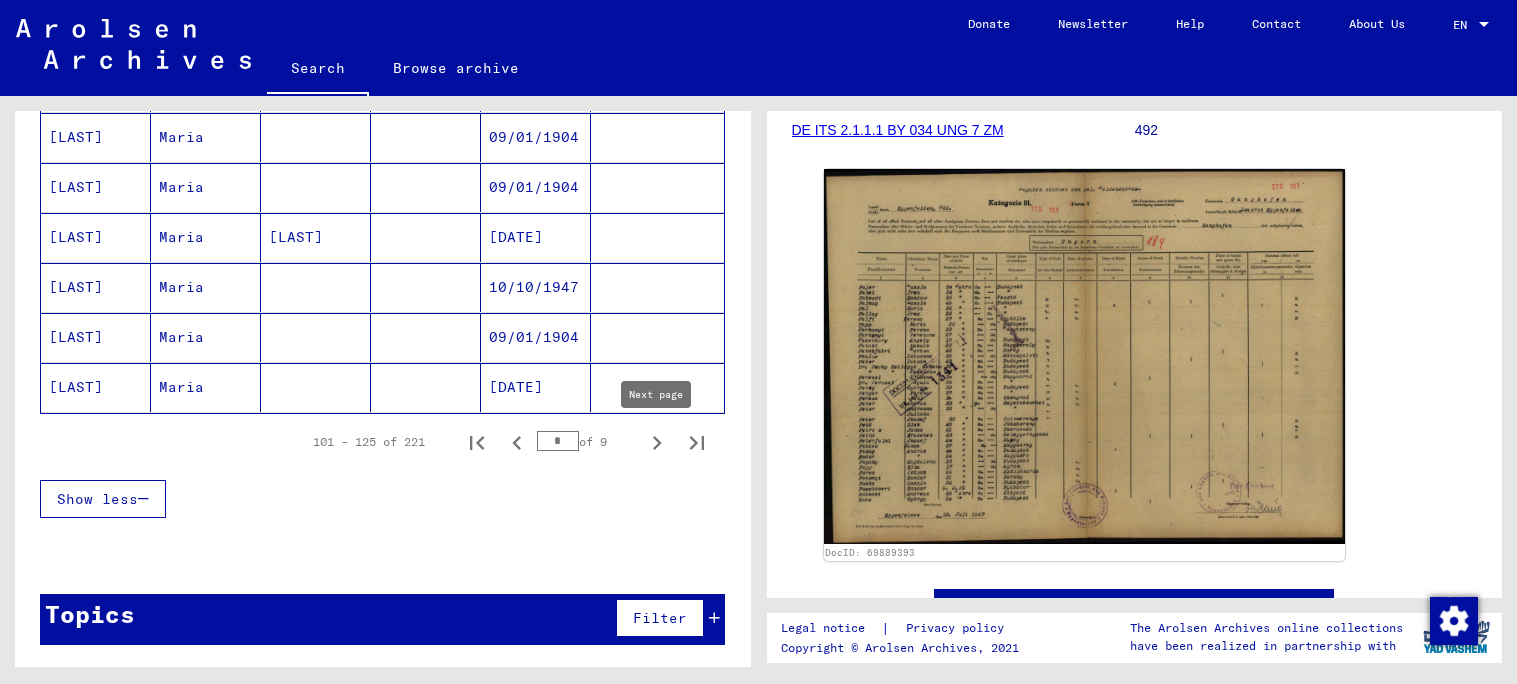click 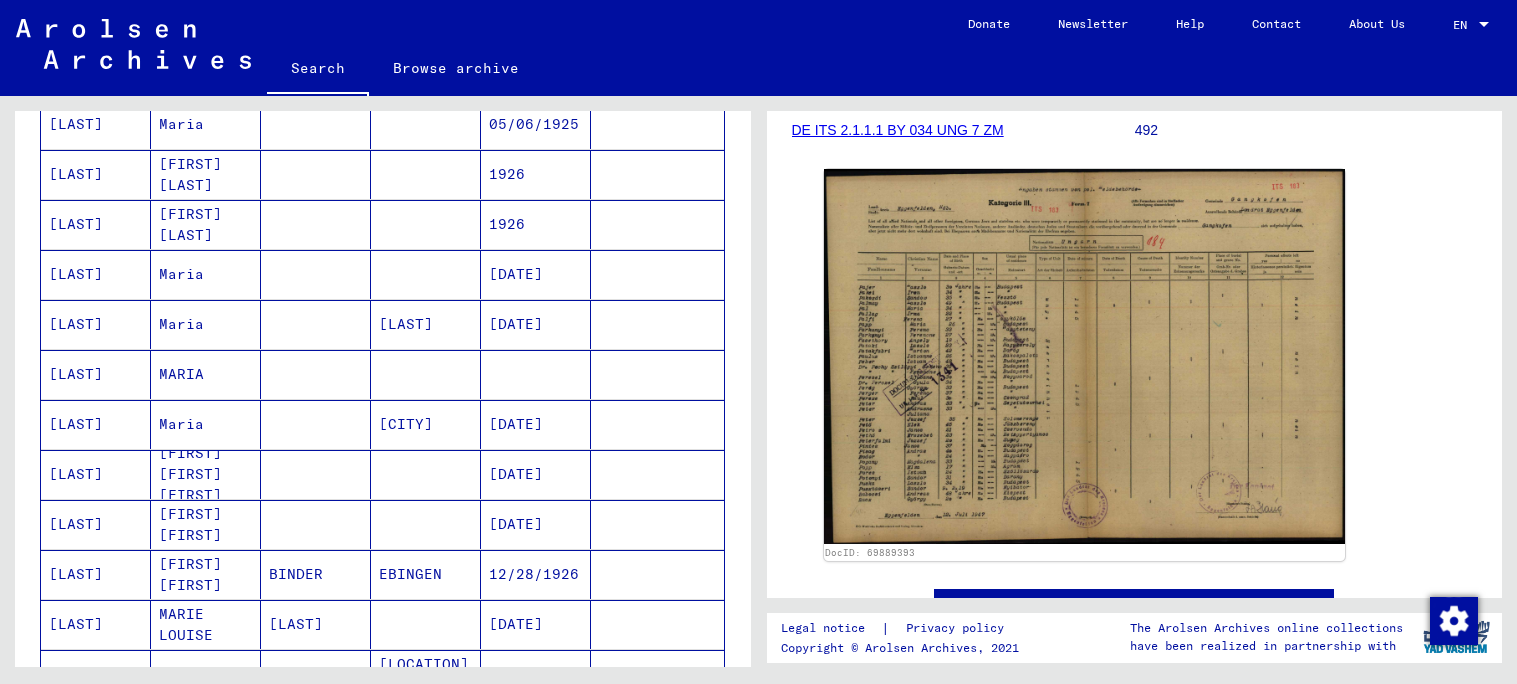 scroll, scrollTop: 750, scrollLeft: 0, axis: vertical 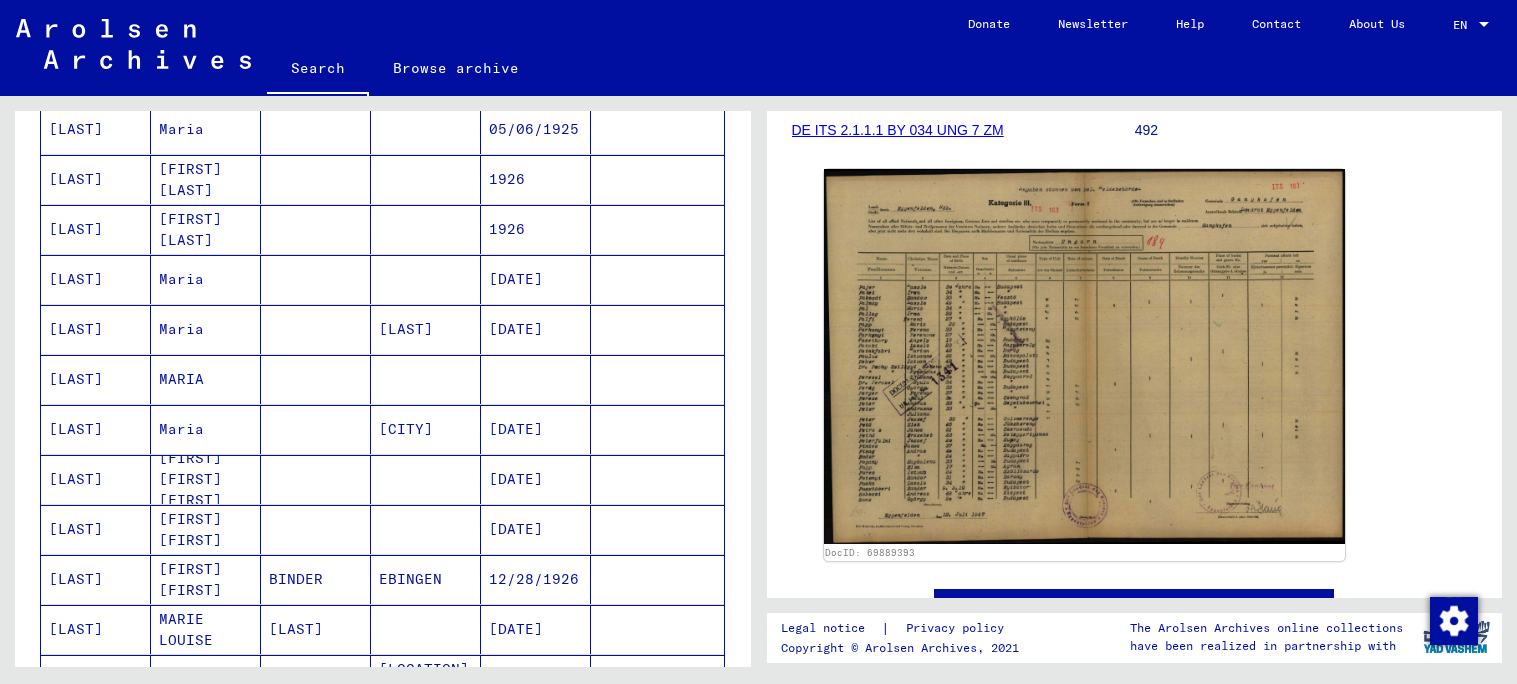 click at bounding box center [536, 429] 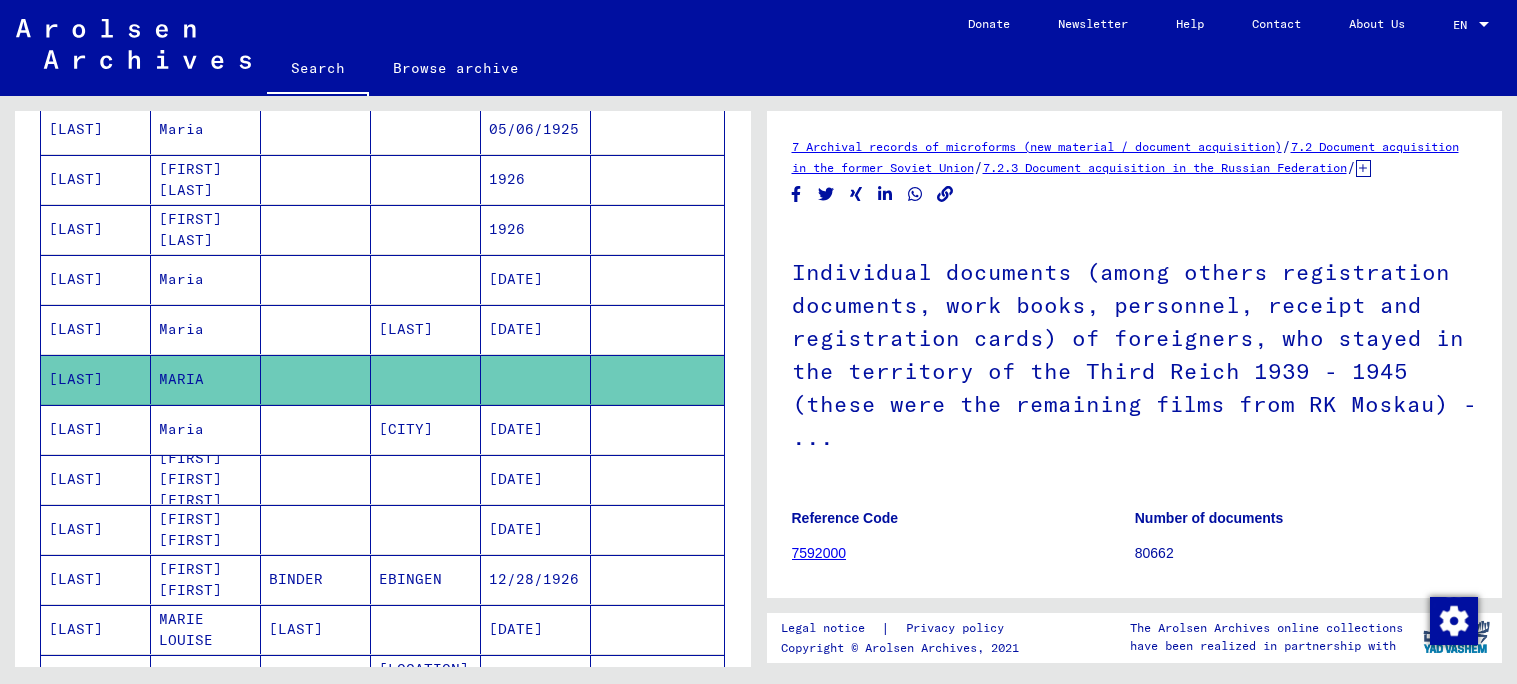 scroll, scrollTop: 0, scrollLeft: 0, axis: both 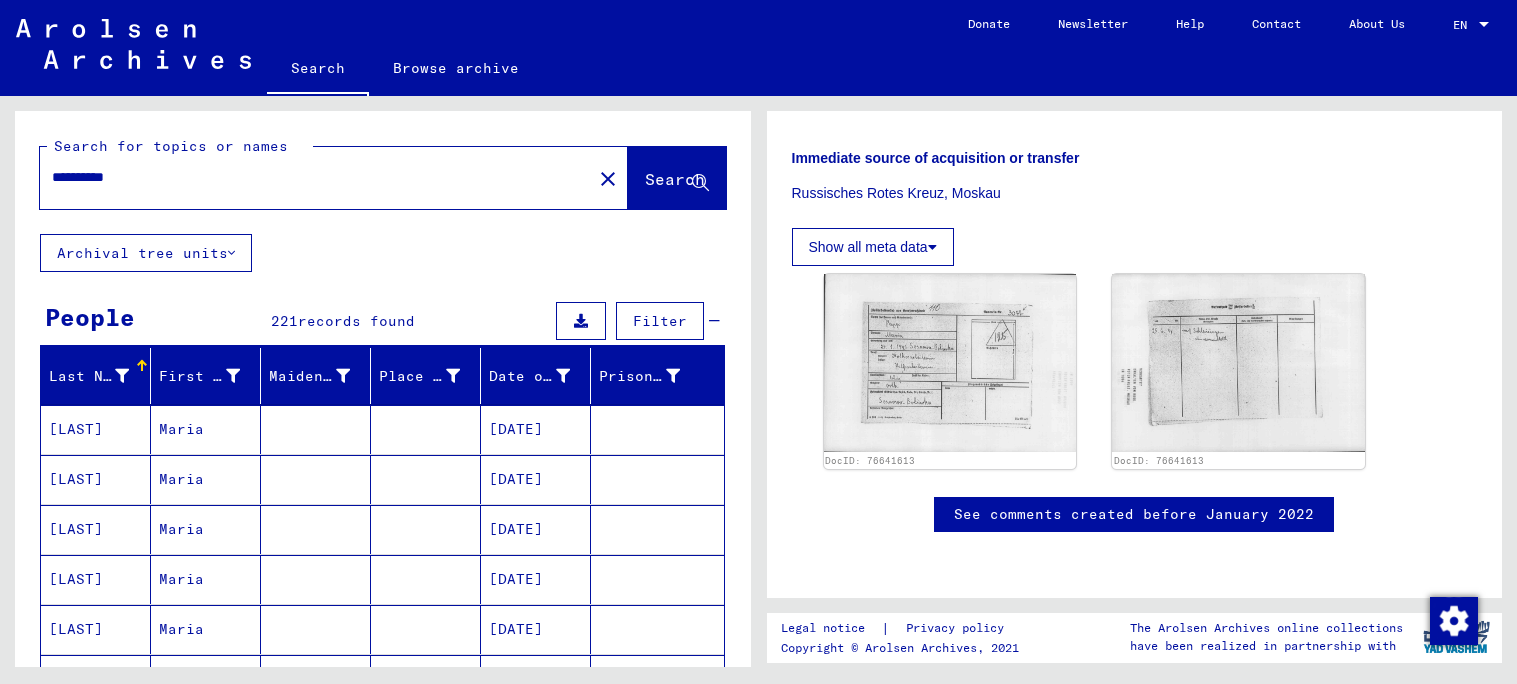 click at bounding box center (426, 479) 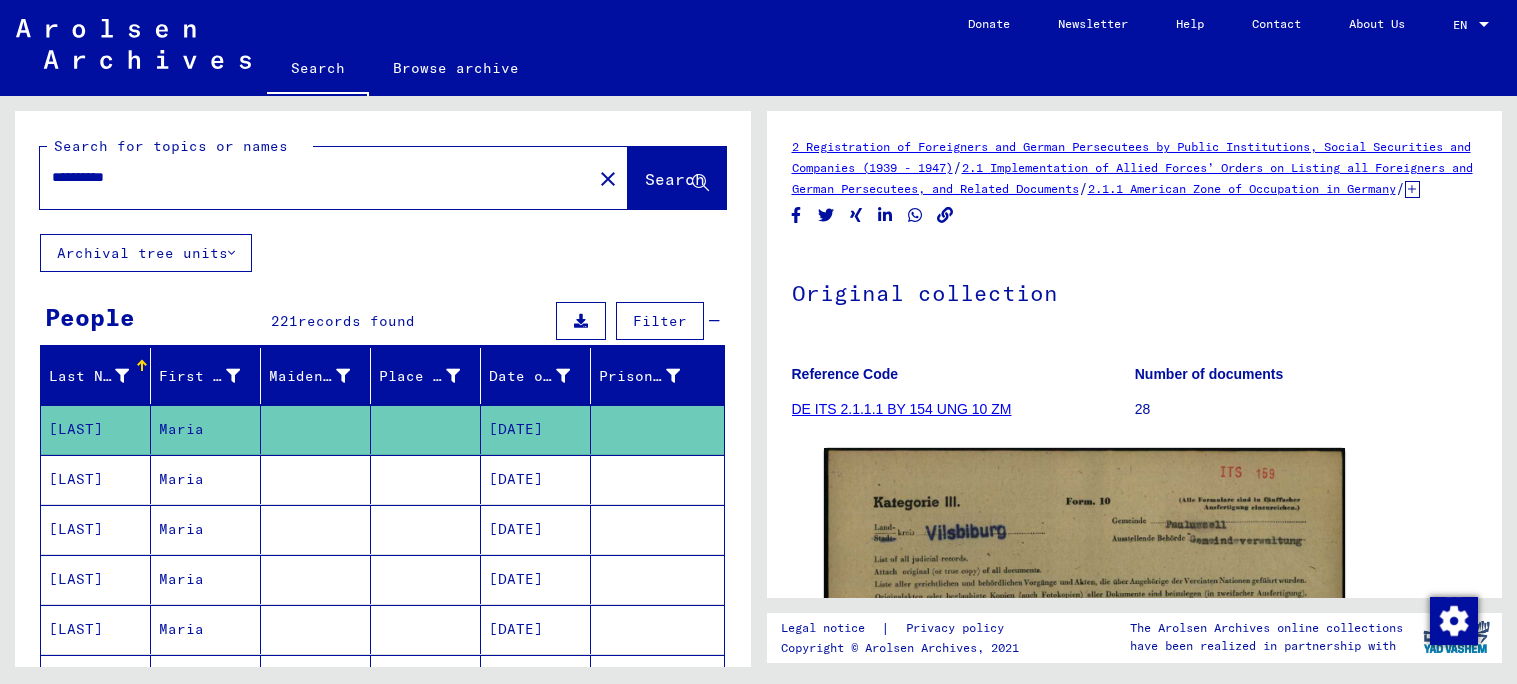 scroll, scrollTop: 256, scrollLeft: 0, axis: vertical 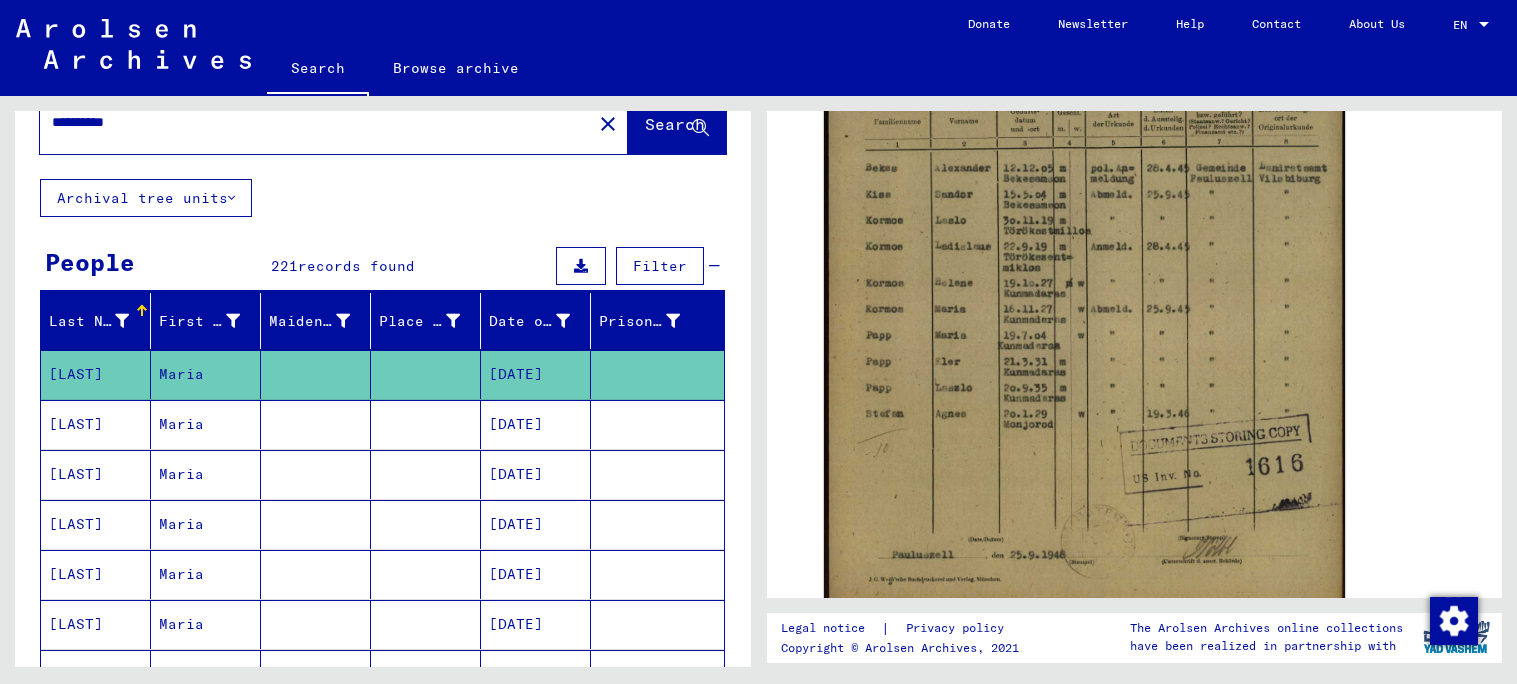 click on "[DATE]" at bounding box center (536, 474) 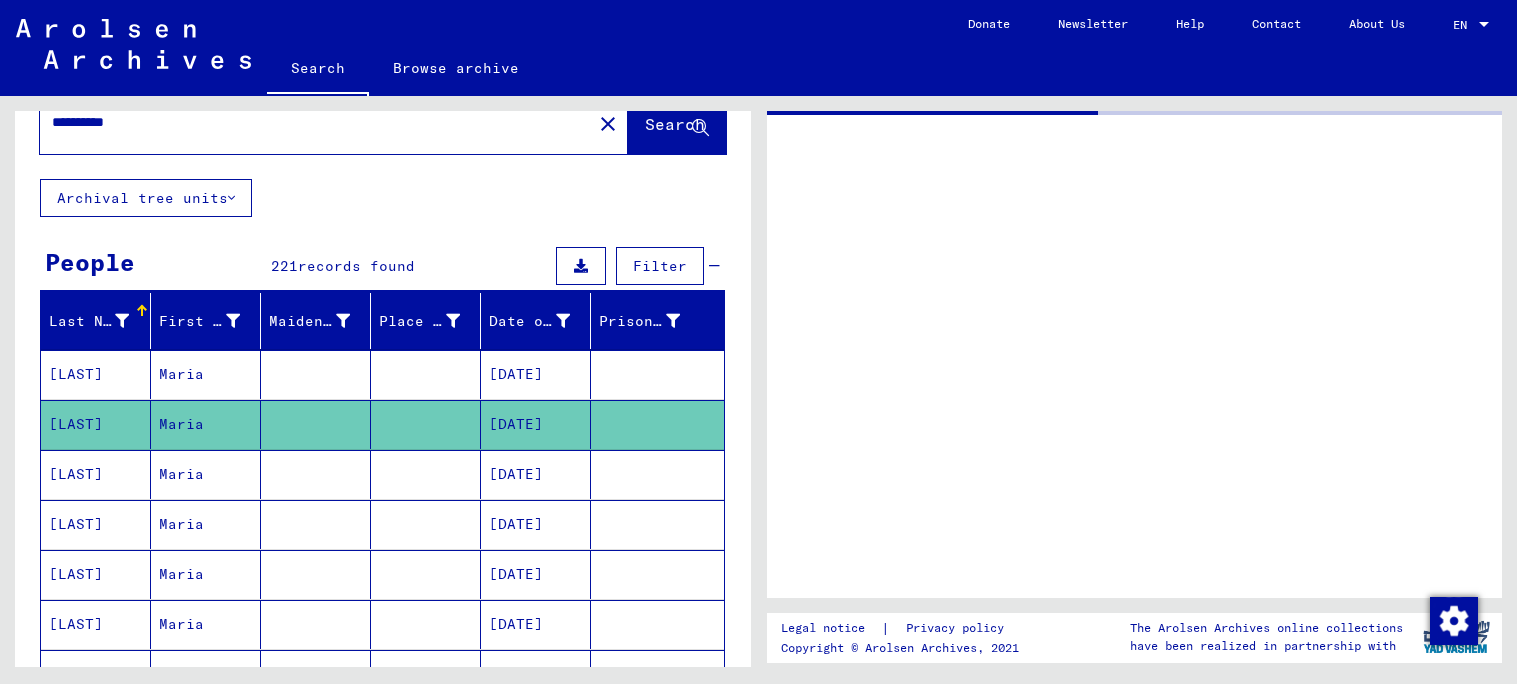 scroll, scrollTop: 0, scrollLeft: 0, axis: both 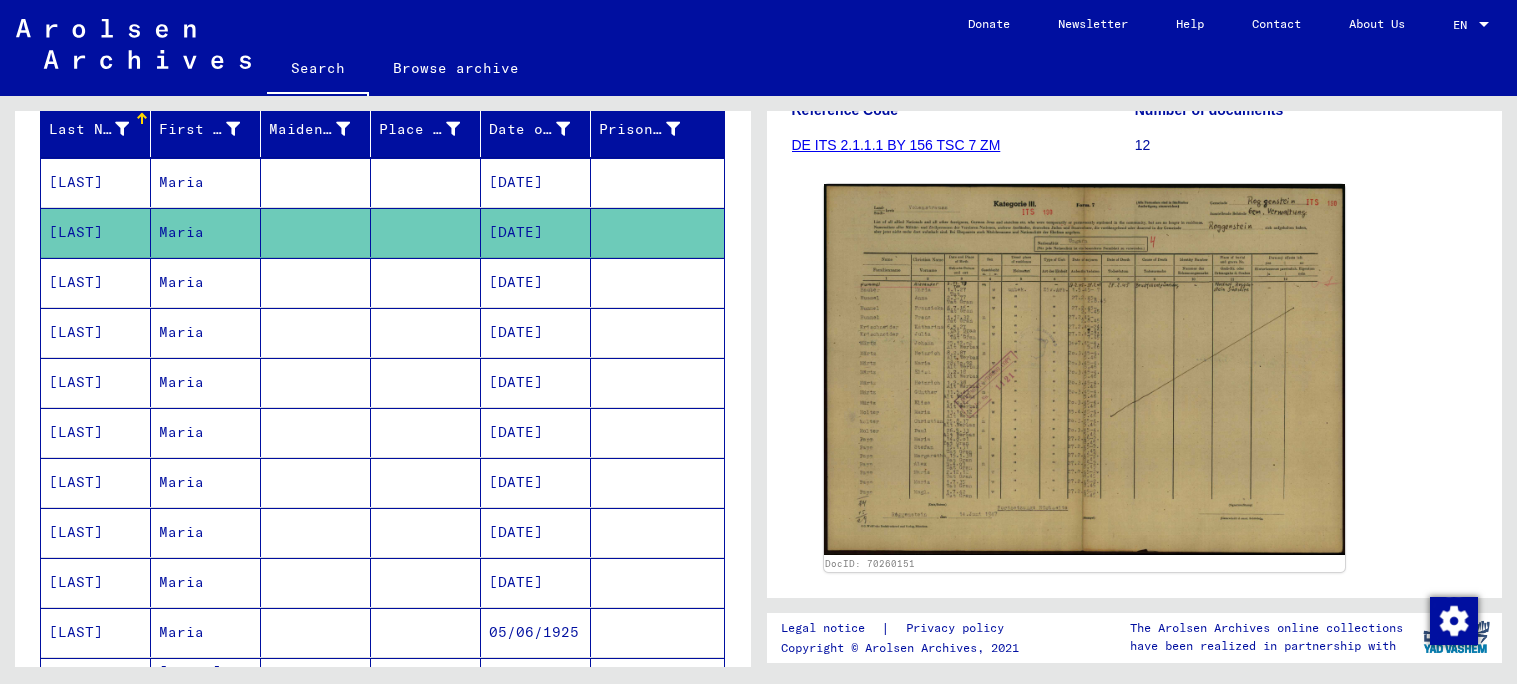 click at bounding box center [426, 432] 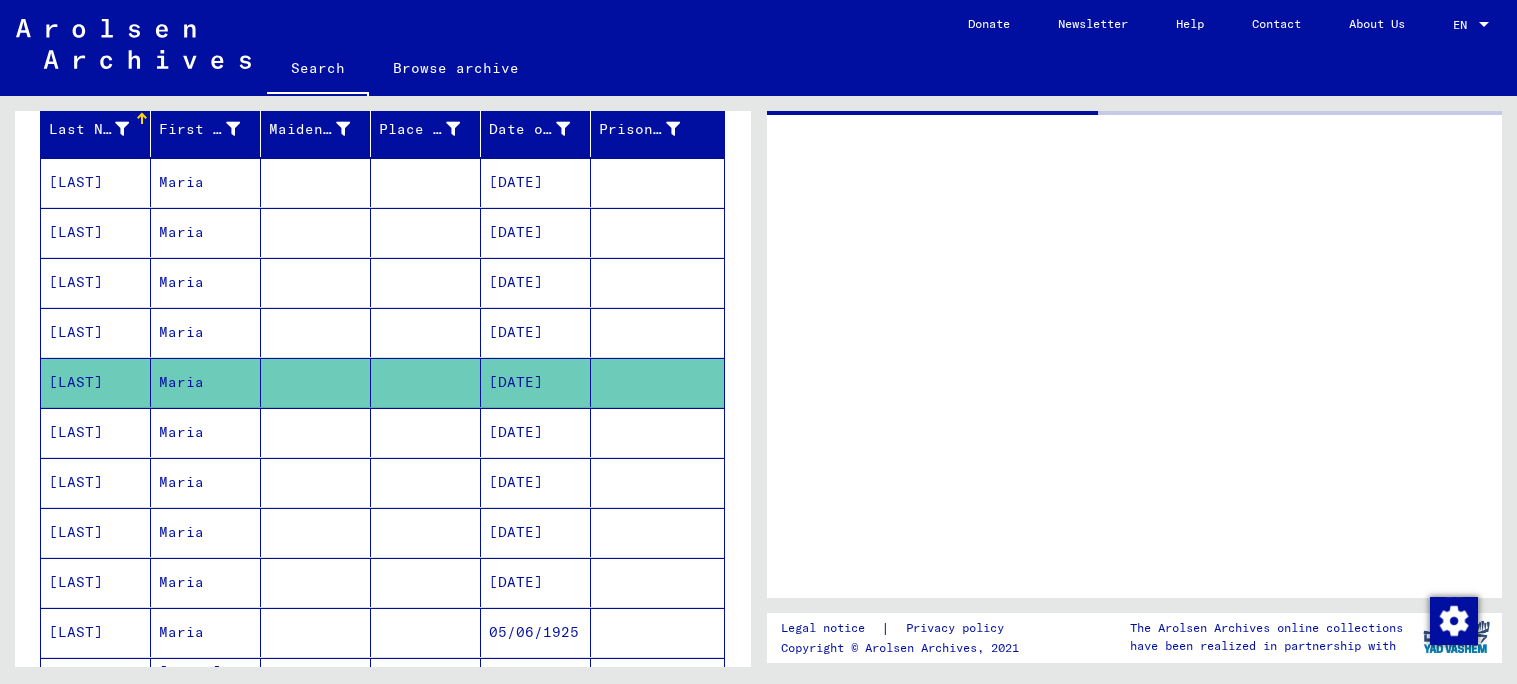 scroll, scrollTop: 0, scrollLeft: 0, axis: both 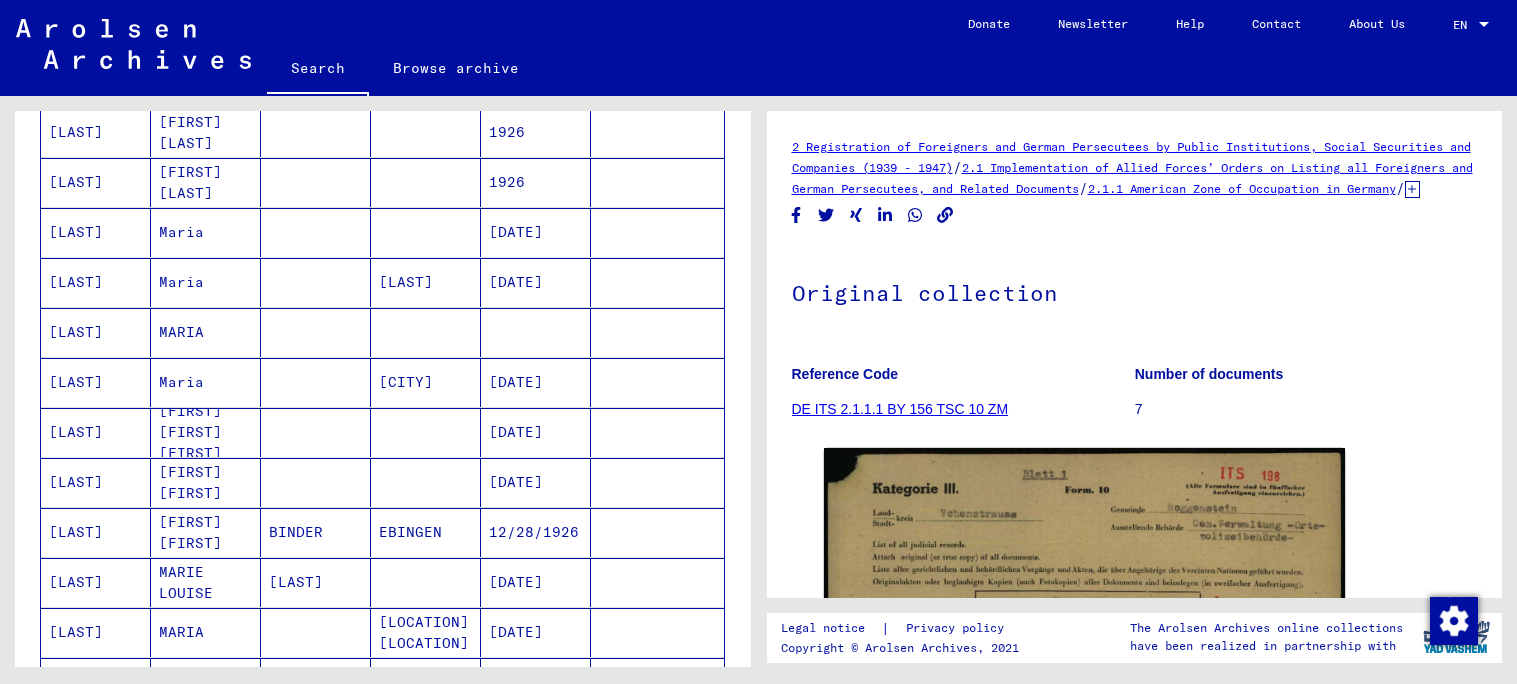 click at bounding box center [426, 382] 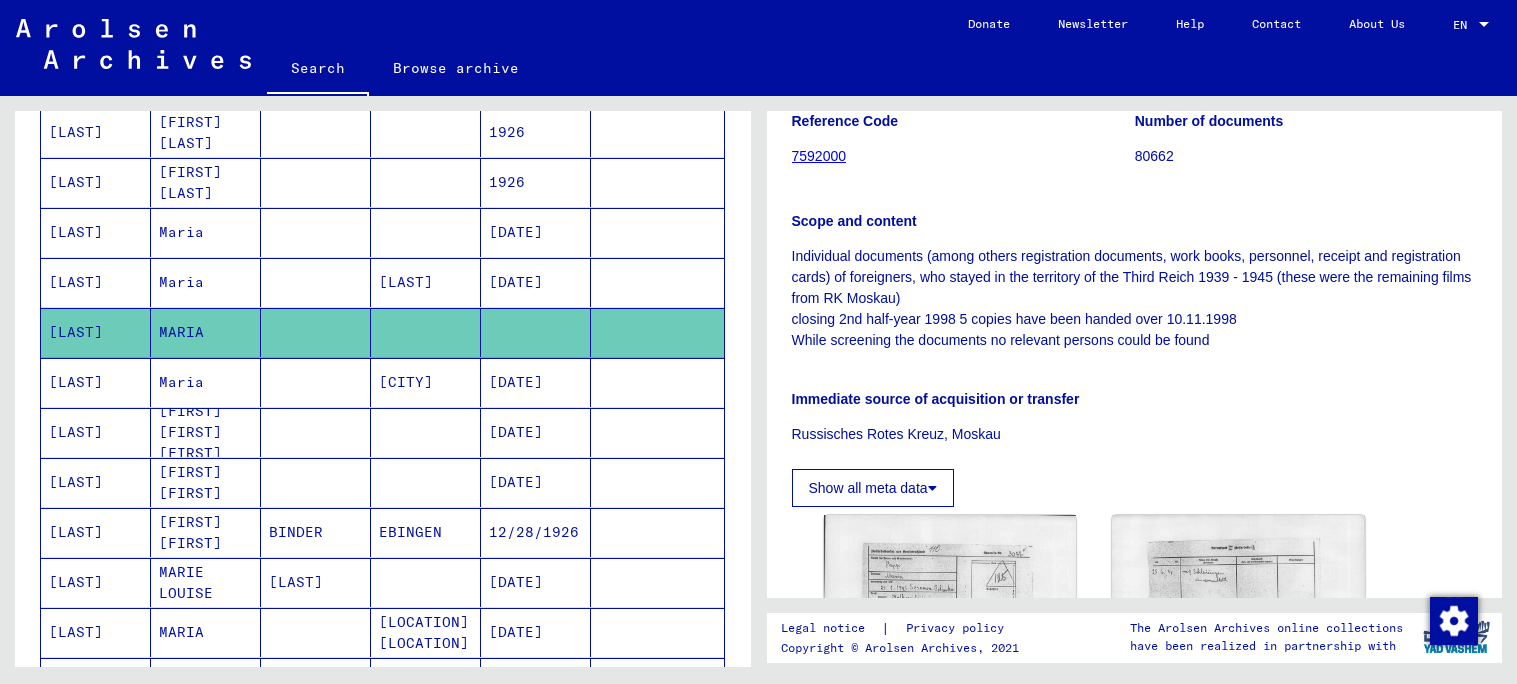 scroll, scrollTop: 490, scrollLeft: 0, axis: vertical 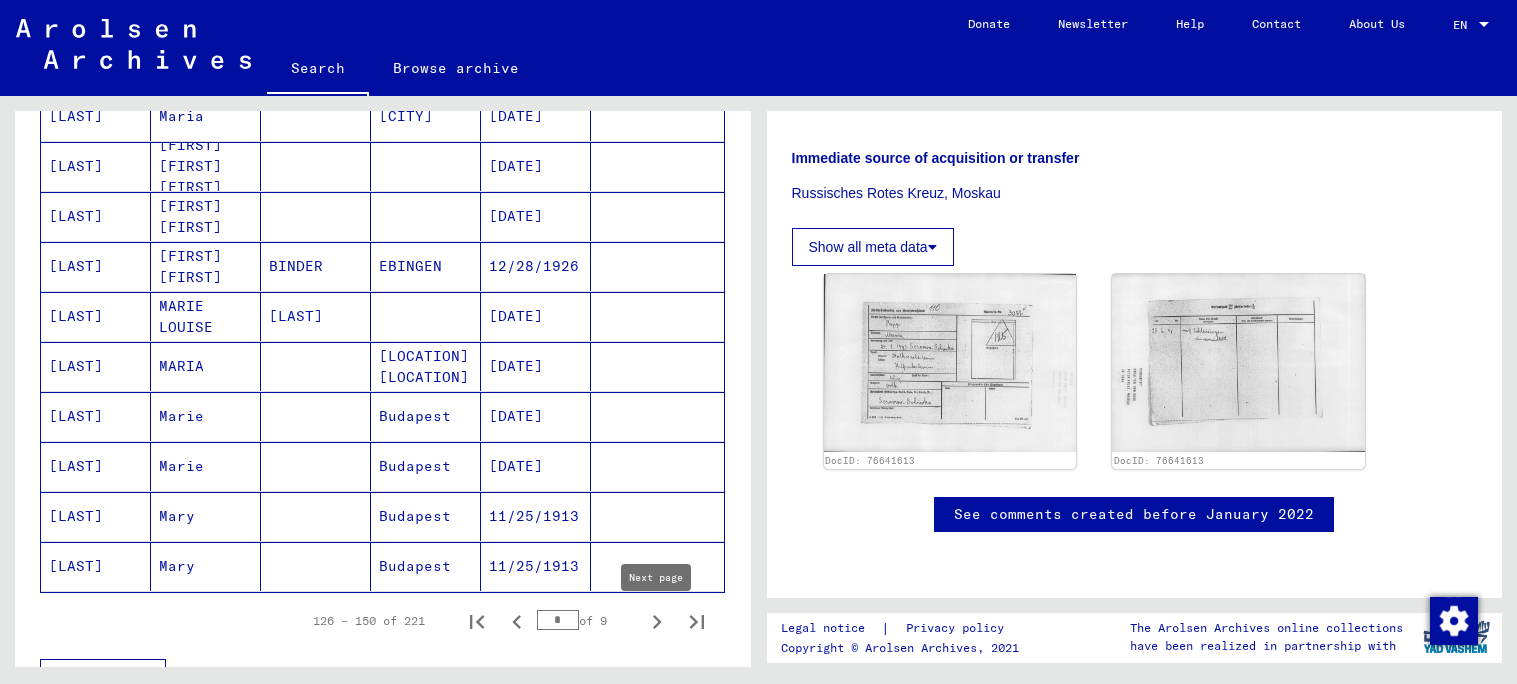 click 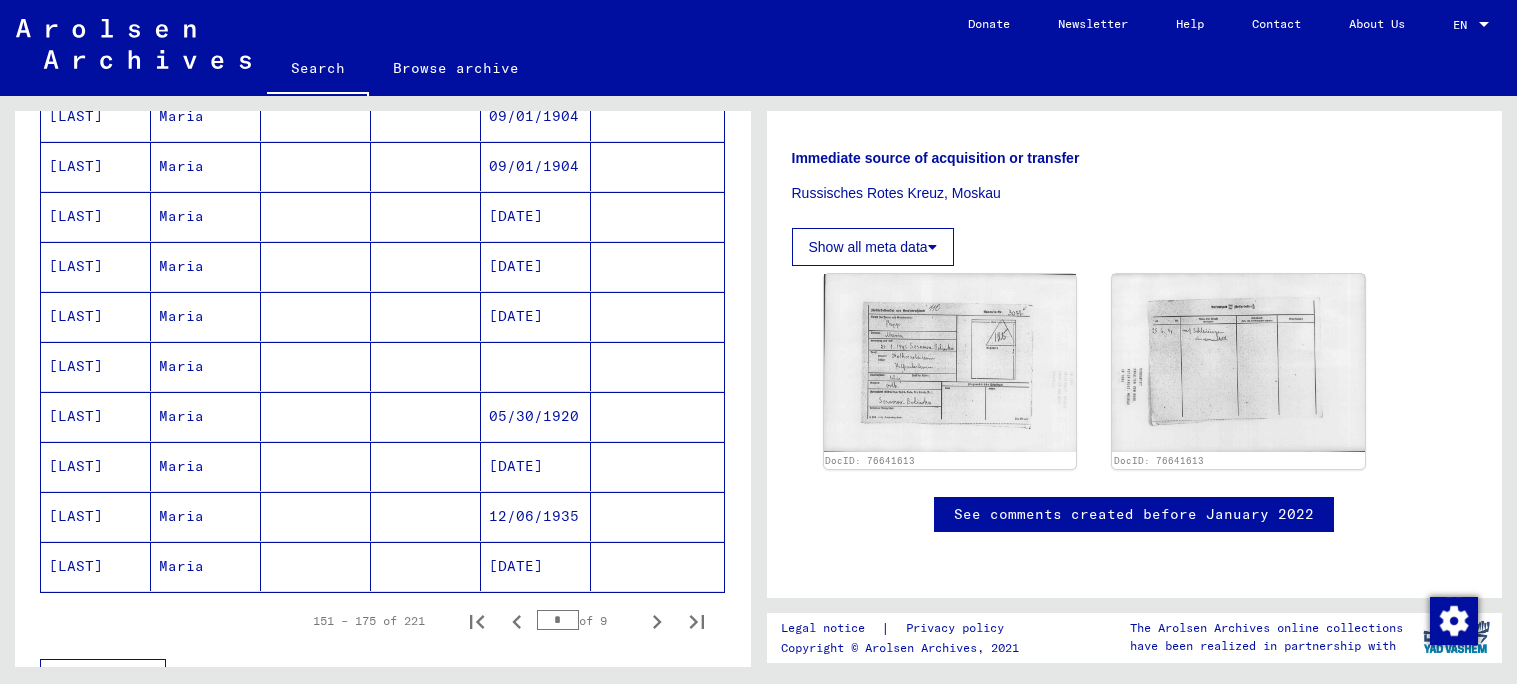 click at bounding box center (536, 416) 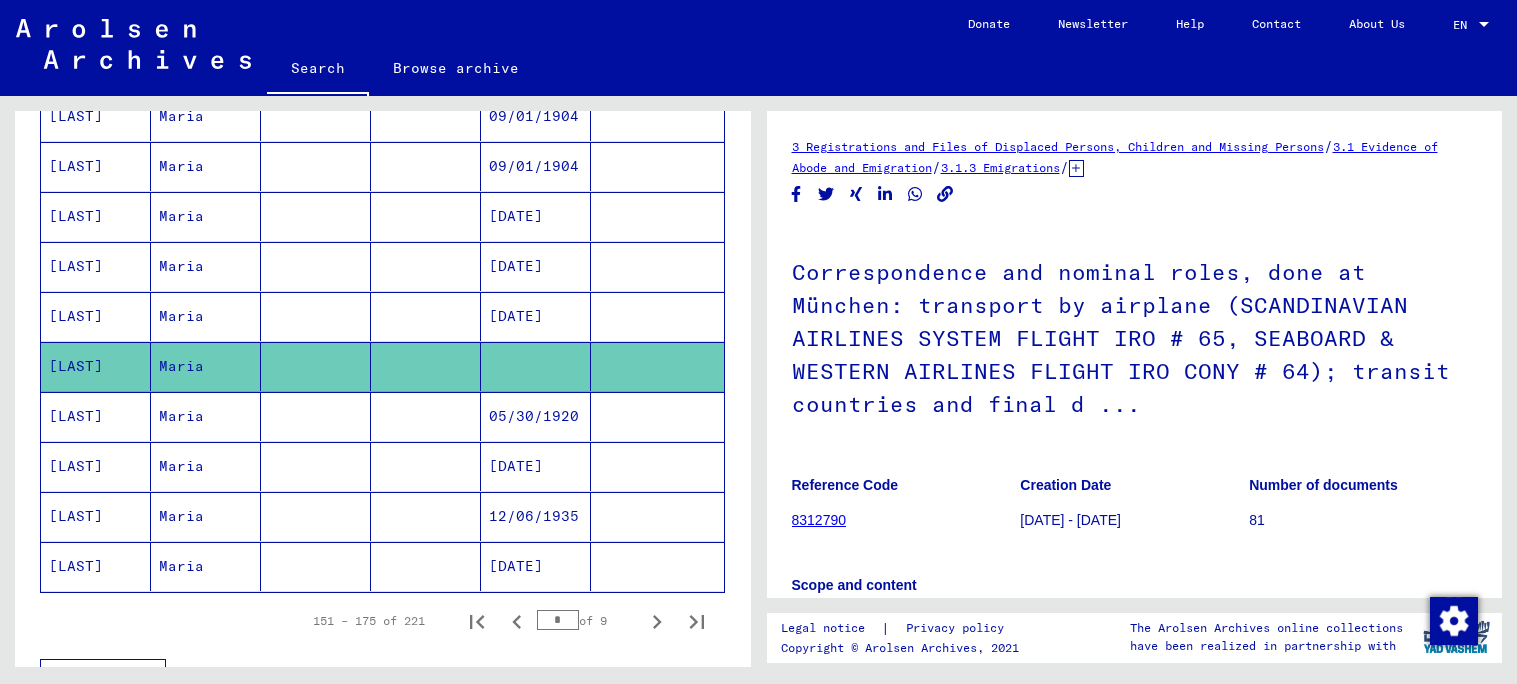 scroll, scrollTop: 0, scrollLeft: 0, axis: both 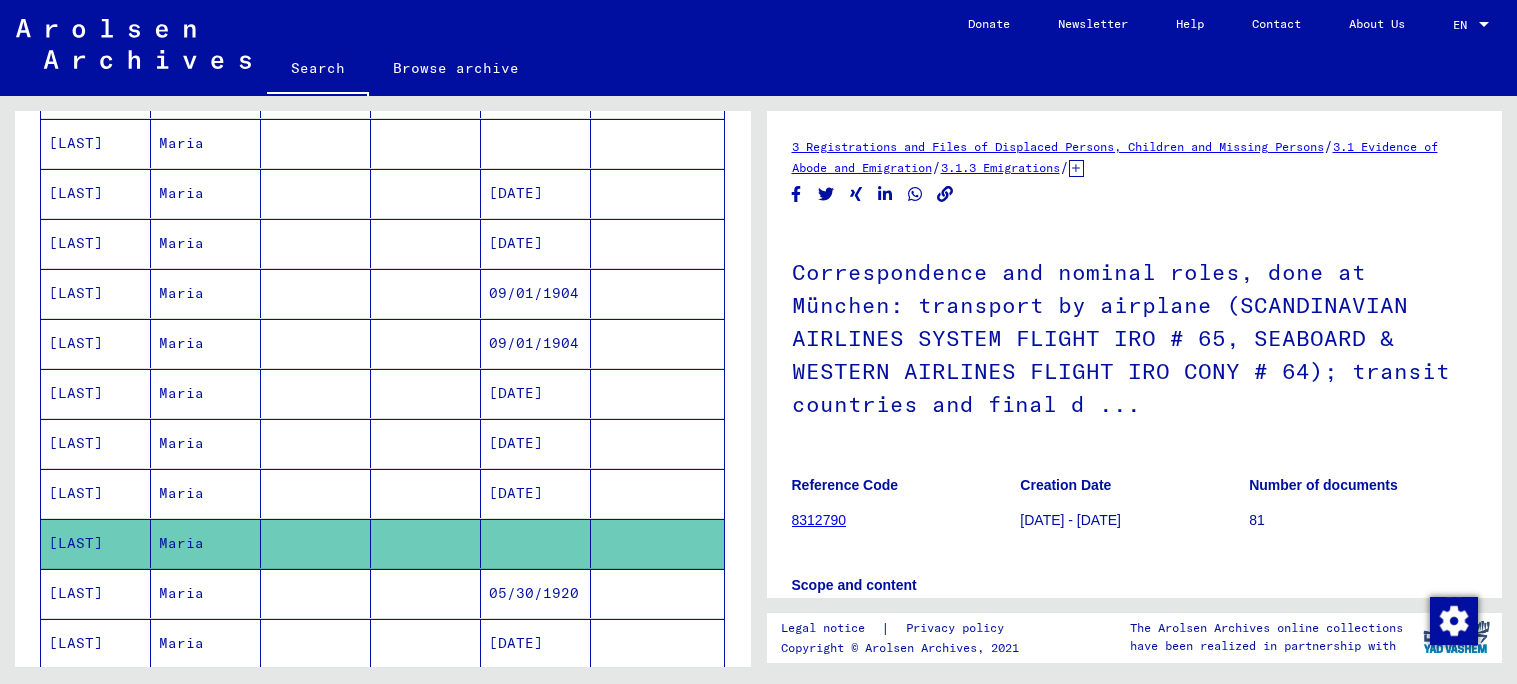 click on "09/01/1904" at bounding box center [536, 343] 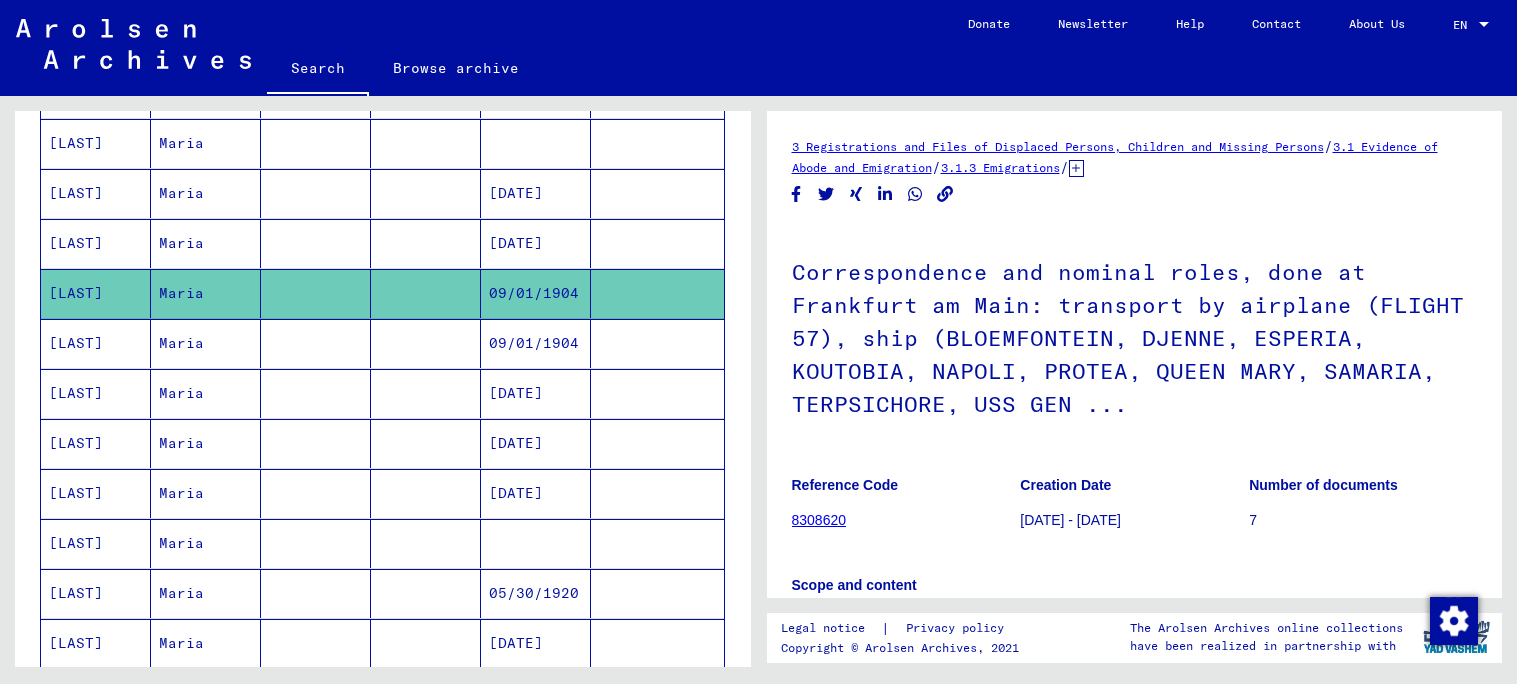 scroll, scrollTop: 0, scrollLeft: 0, axis: both 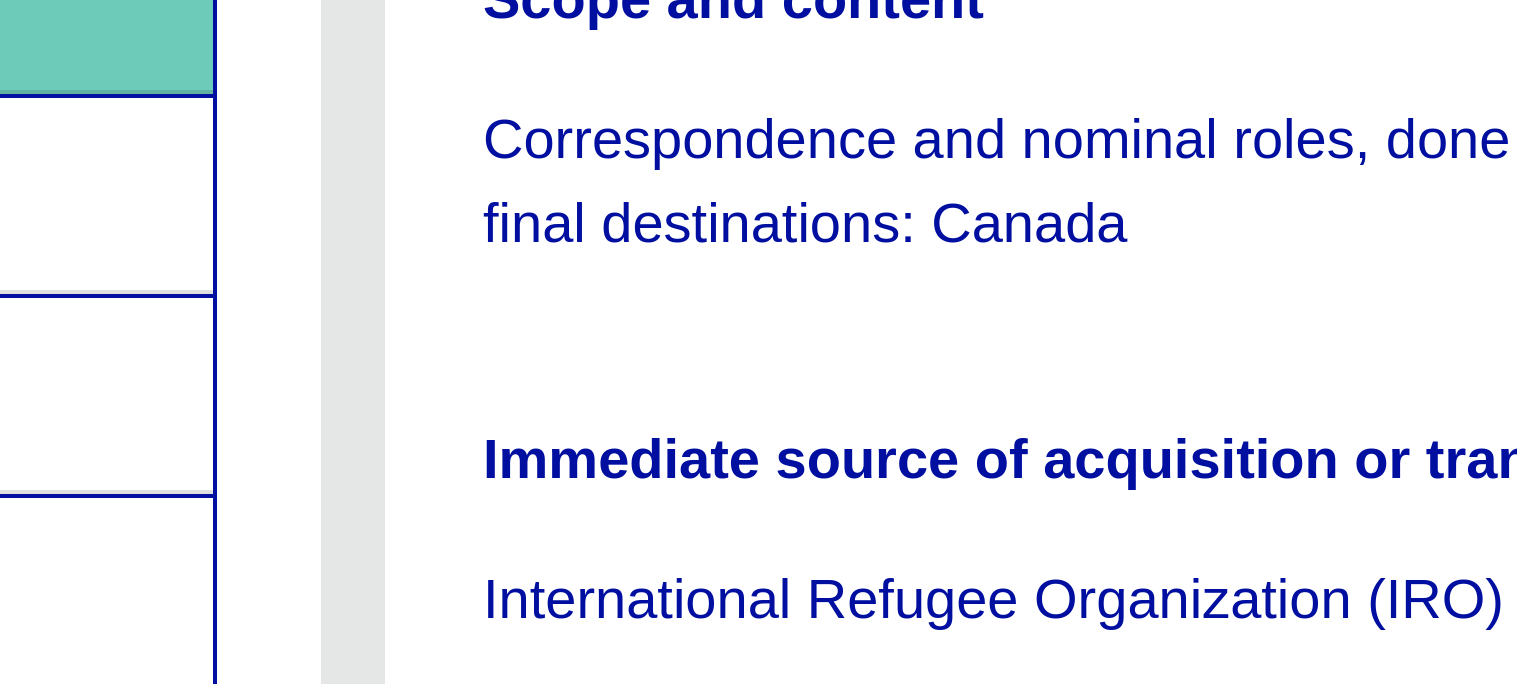 click 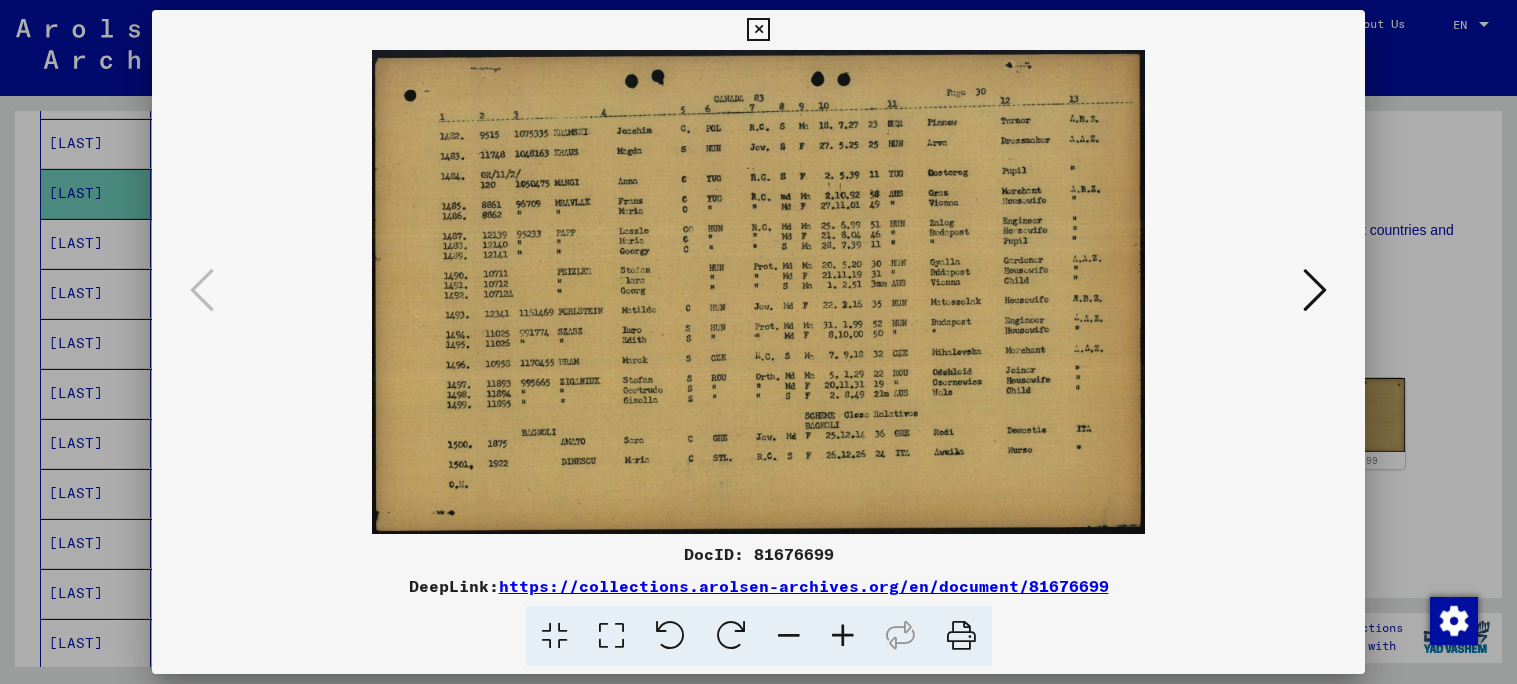 click at bounding box center (758, 342) 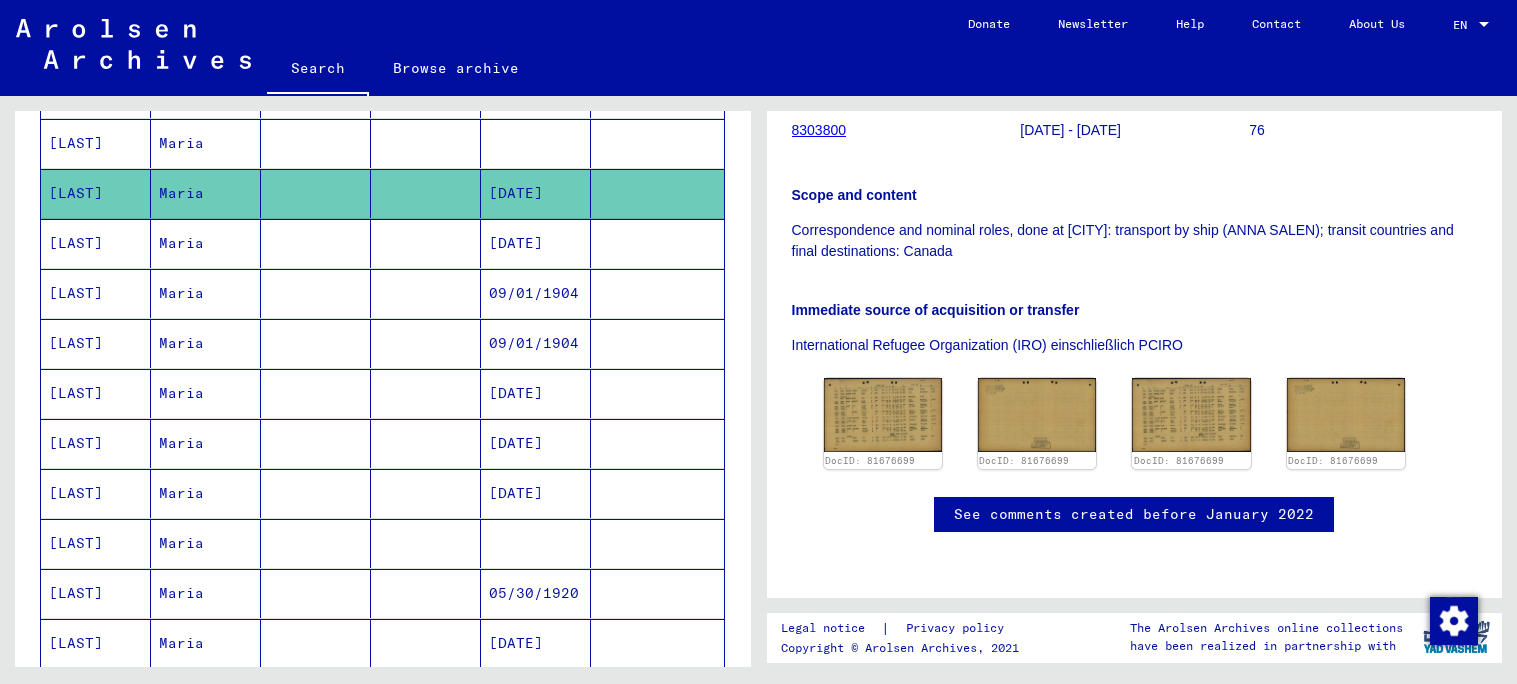 scroll, scrollTop: 0, scrollLeft: 0, axis: both 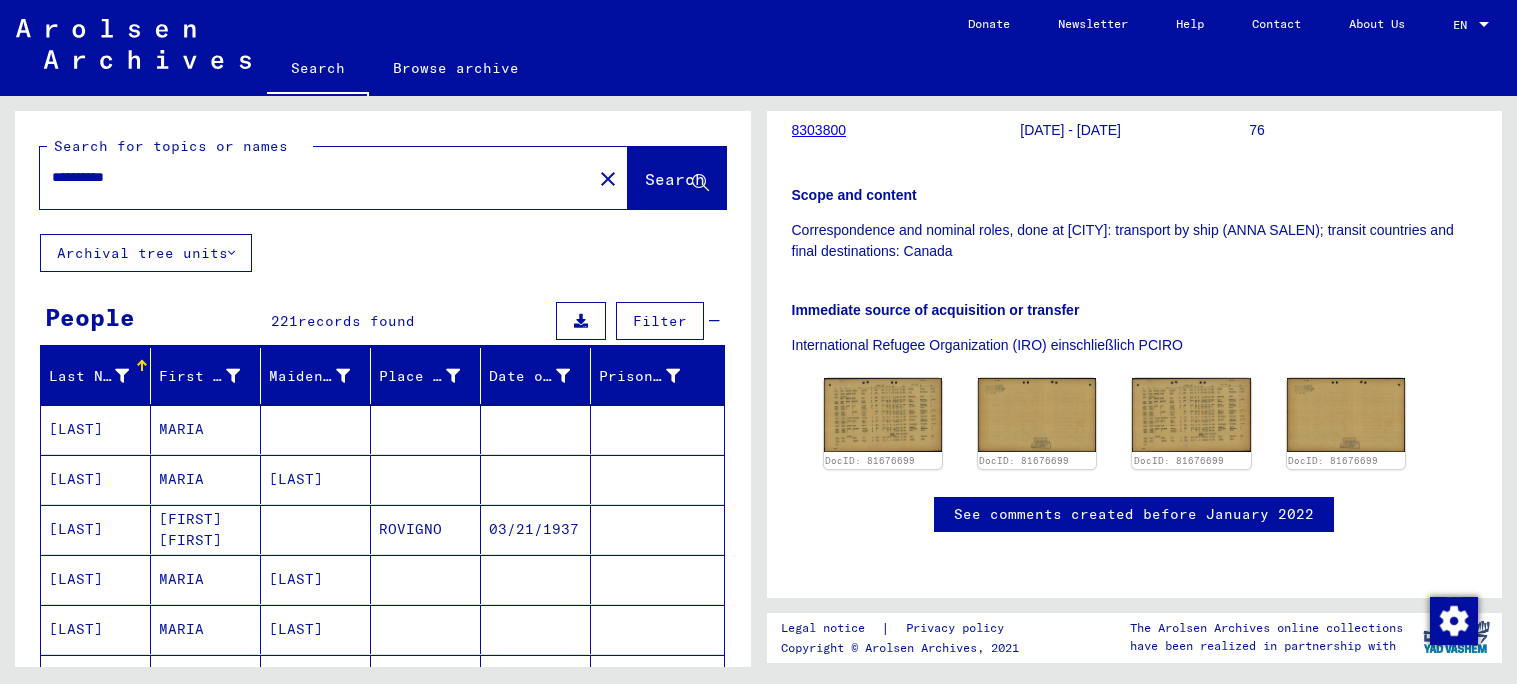 click on "close" 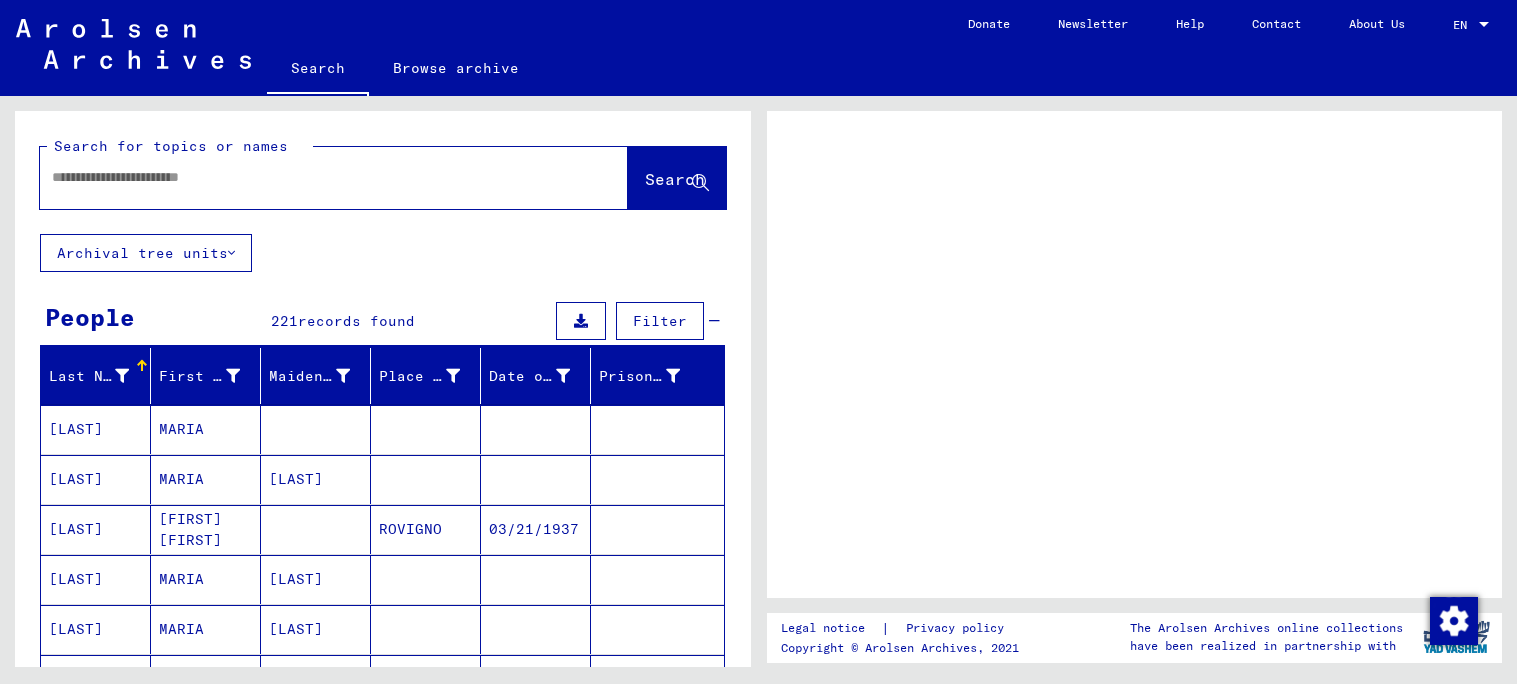 scroll, scrollTop: 0, scrollLeft: 0, axis: both 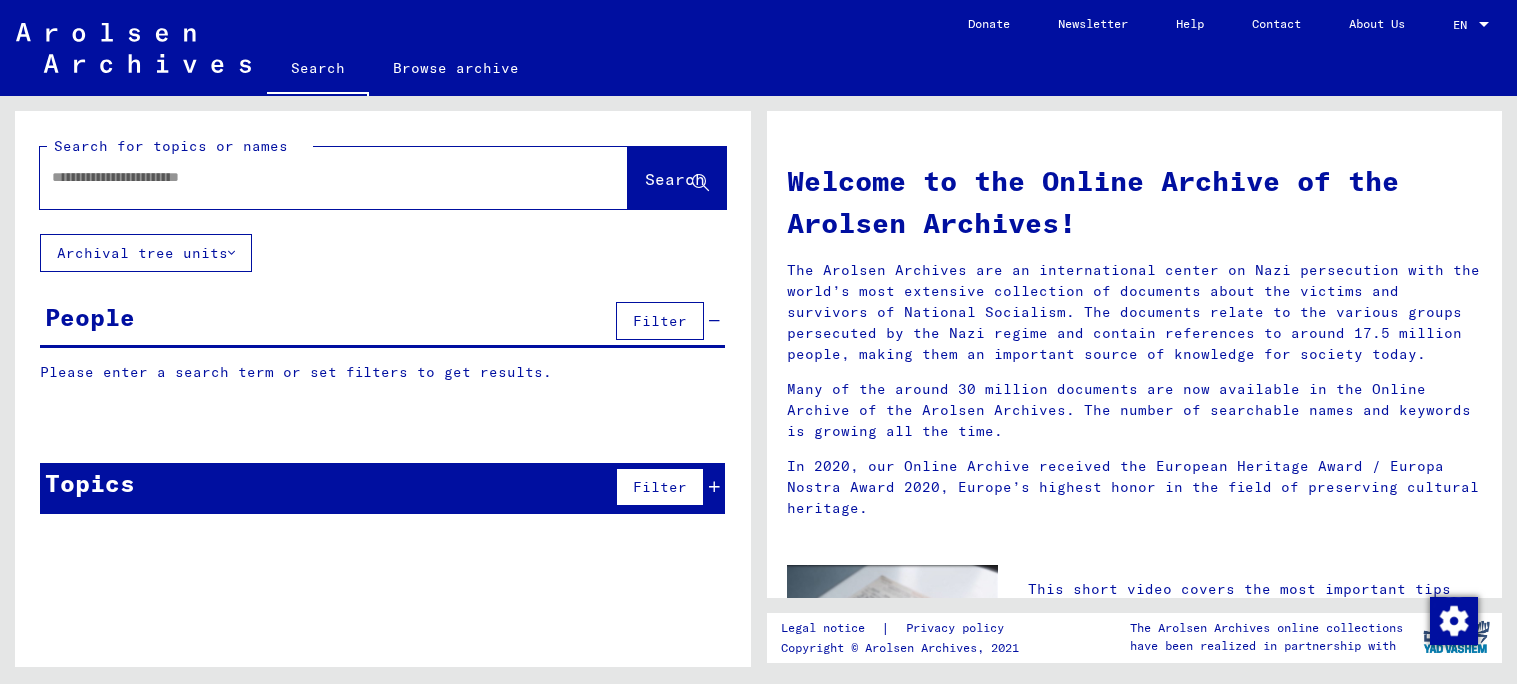 click 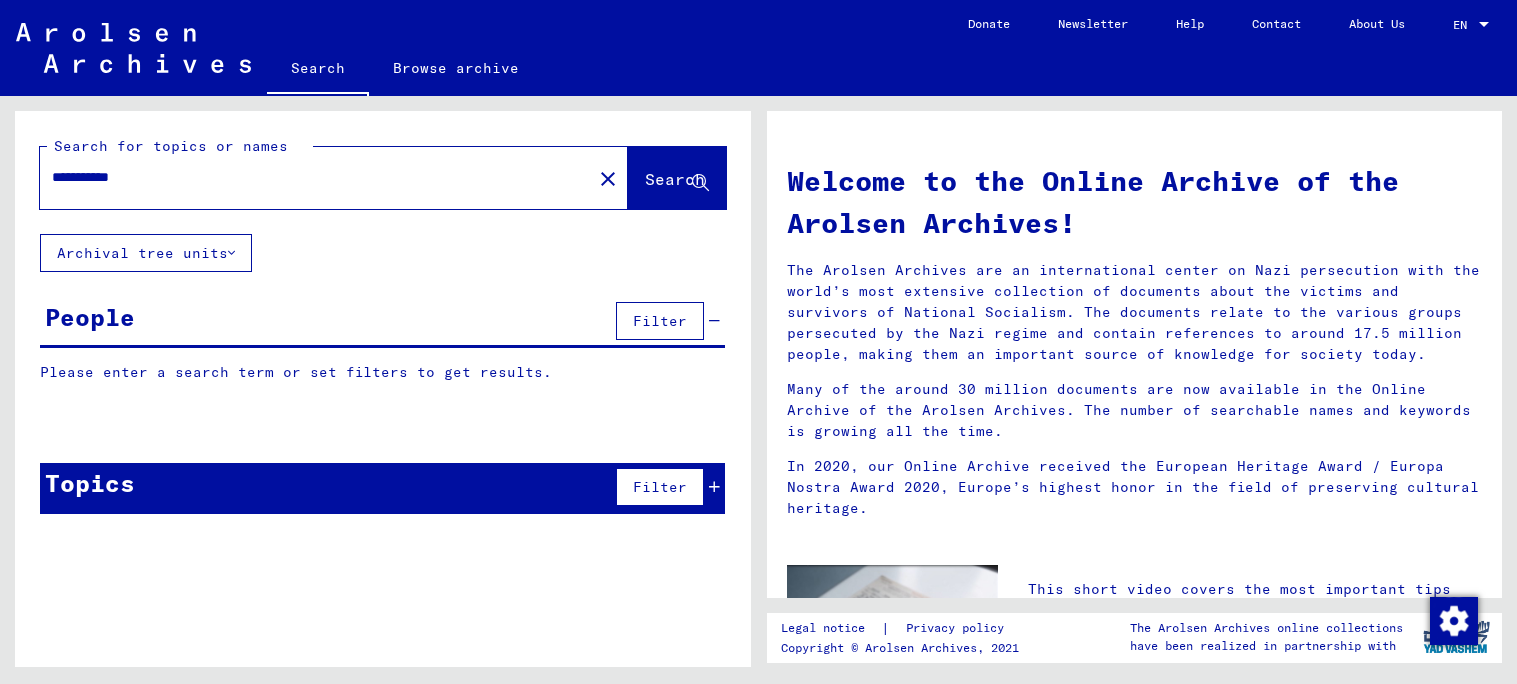 type on "**********" 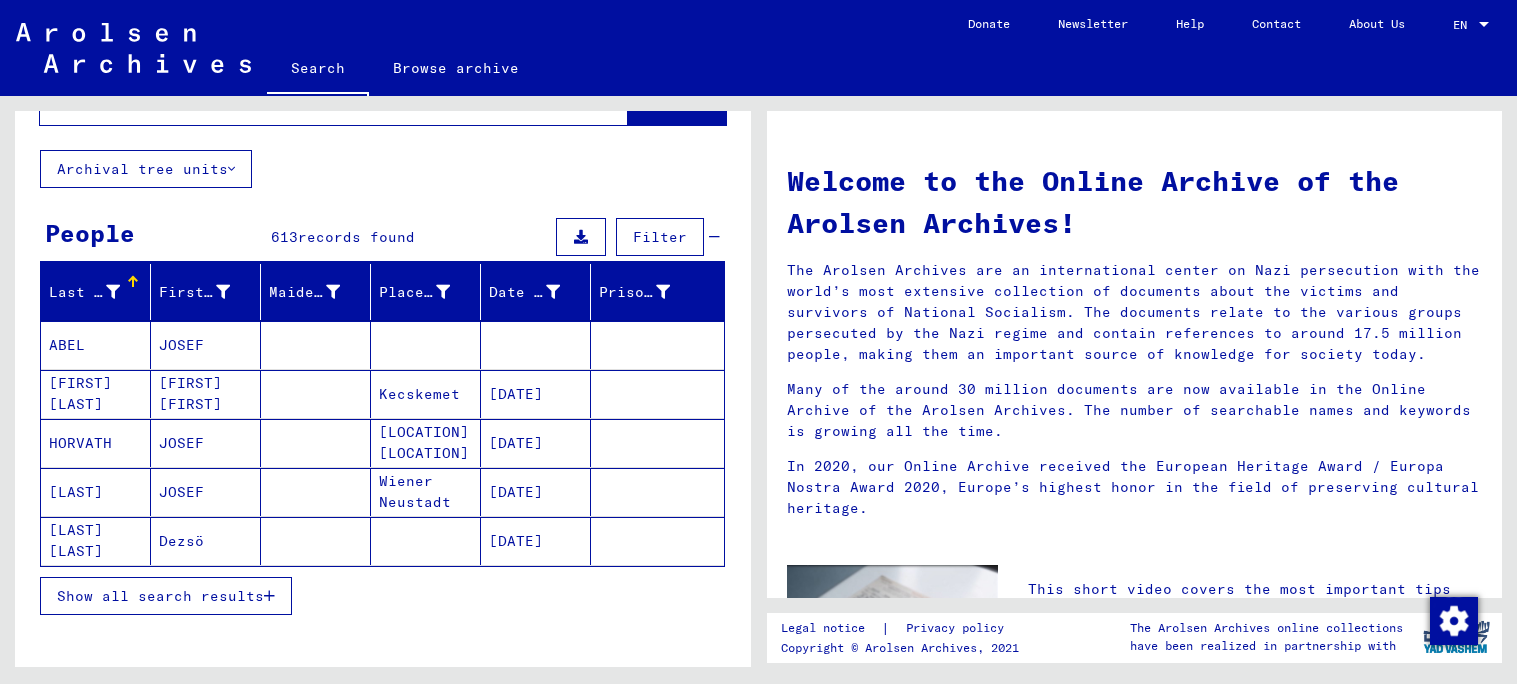 scroll, scrollTop: 98, scrollLeft: 0, axis: vertical 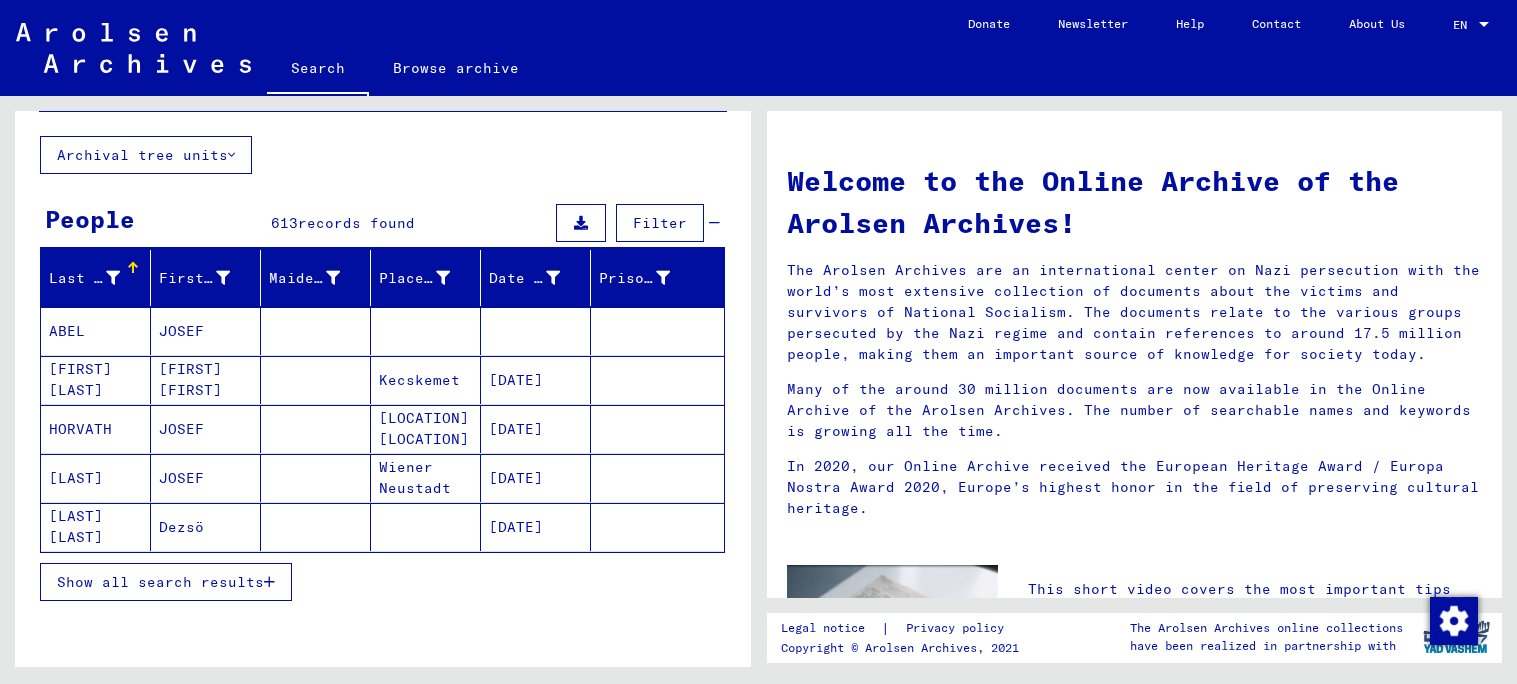 click on "Show all search results" at bounding box center (166, 582) 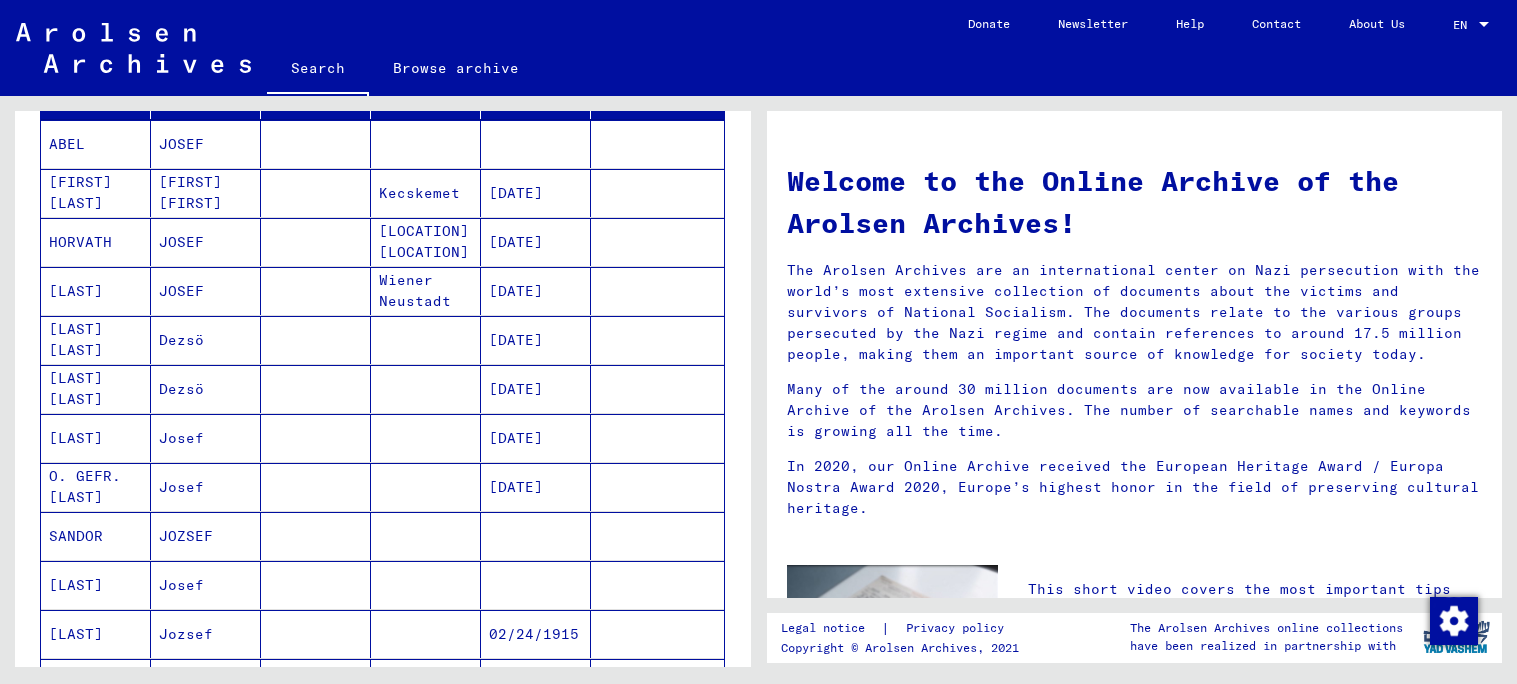 scroll, scrollTop: 286, scrollLeft: 0, axis: vertical 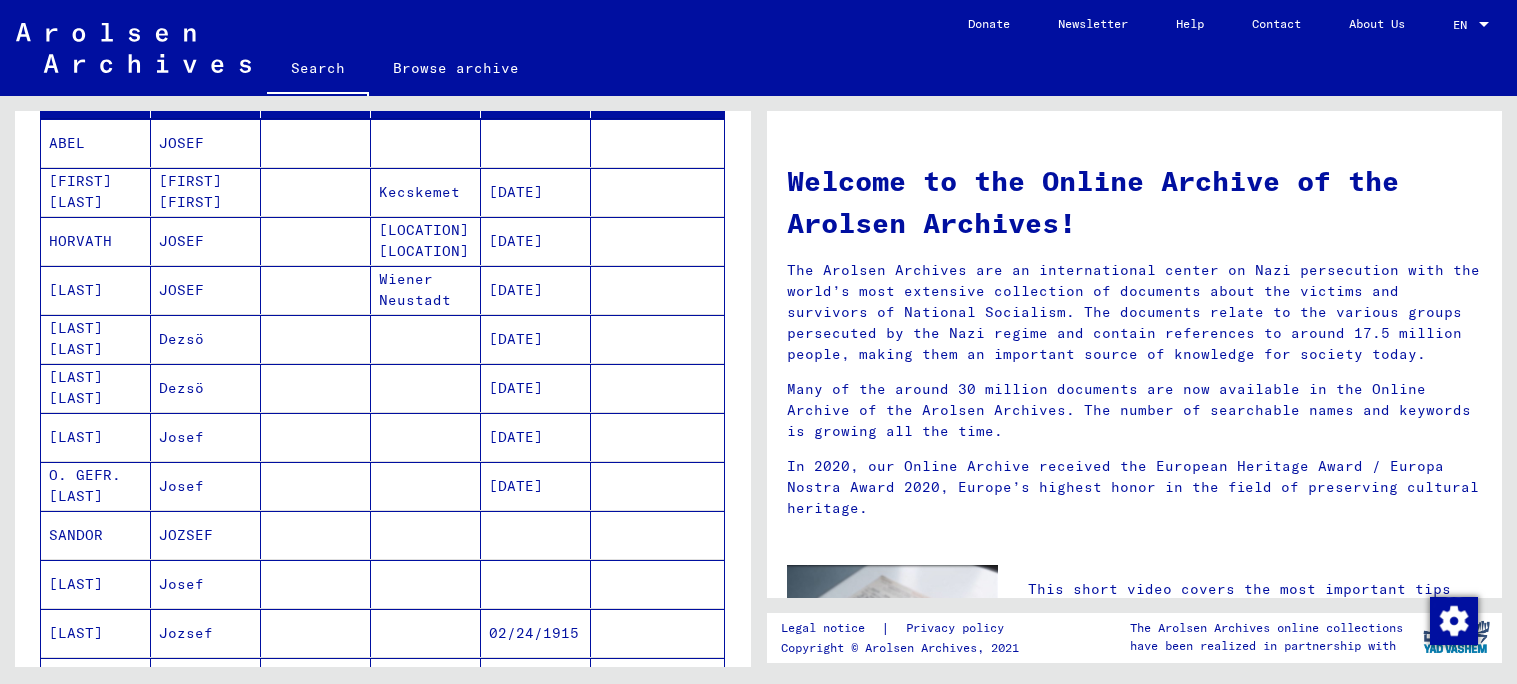 click at bounding box center (316, 486) 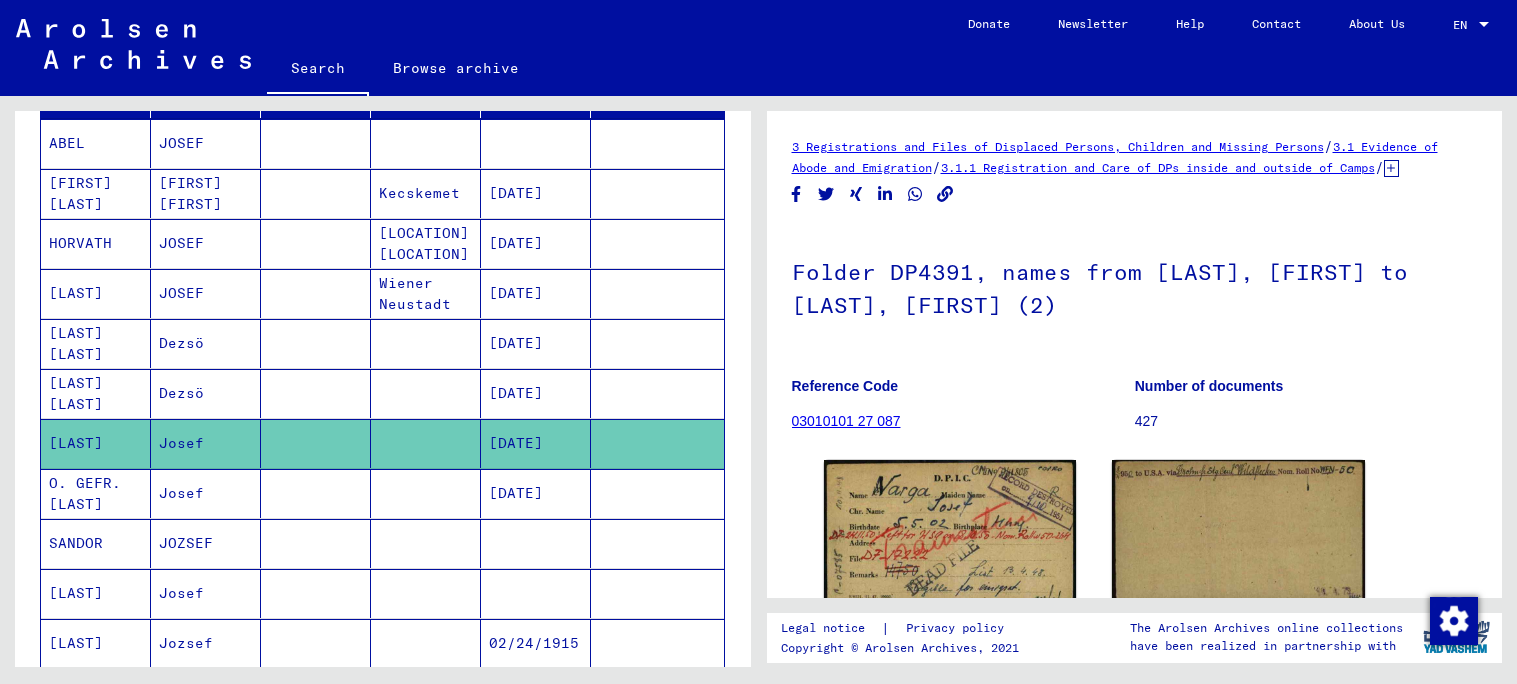 scroll, scrollTop: 0, scrollLeft: 0, axis: both 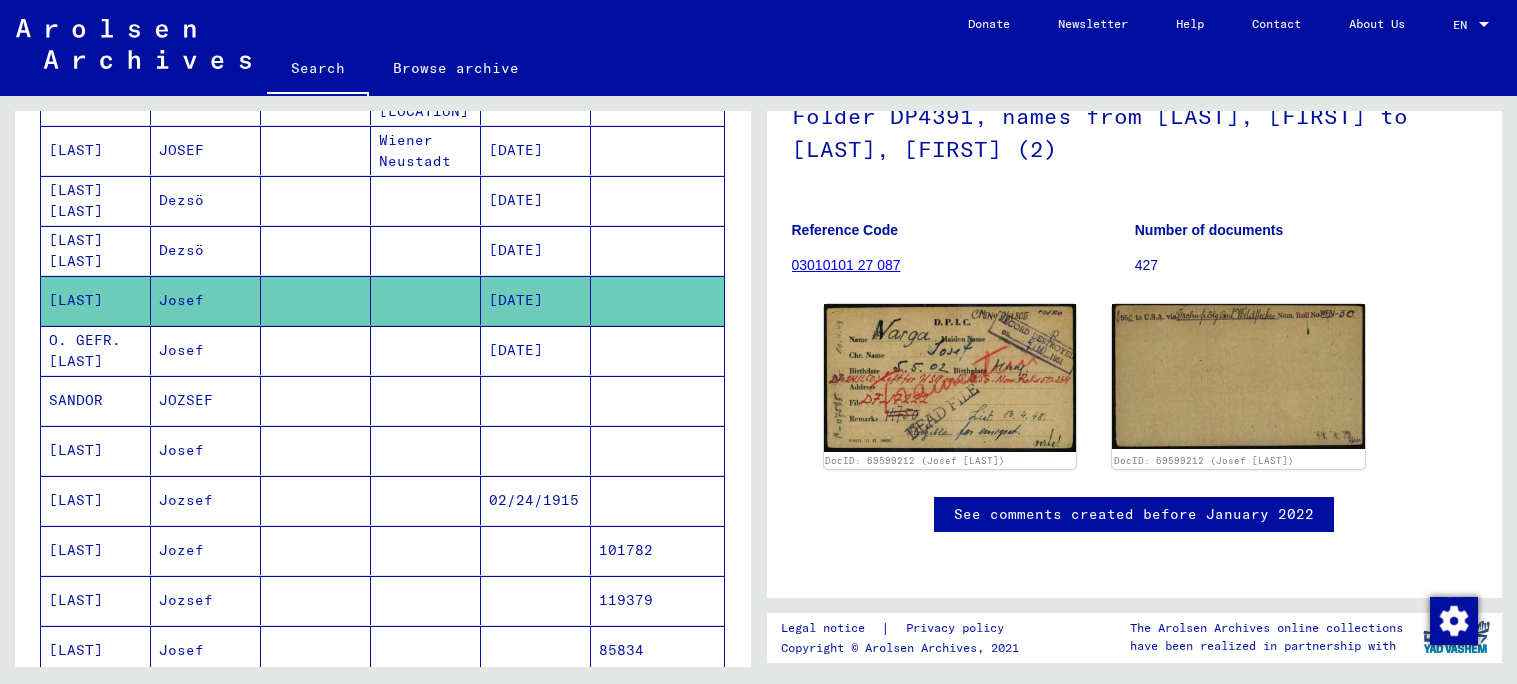 click at bounding box center [426, 450] 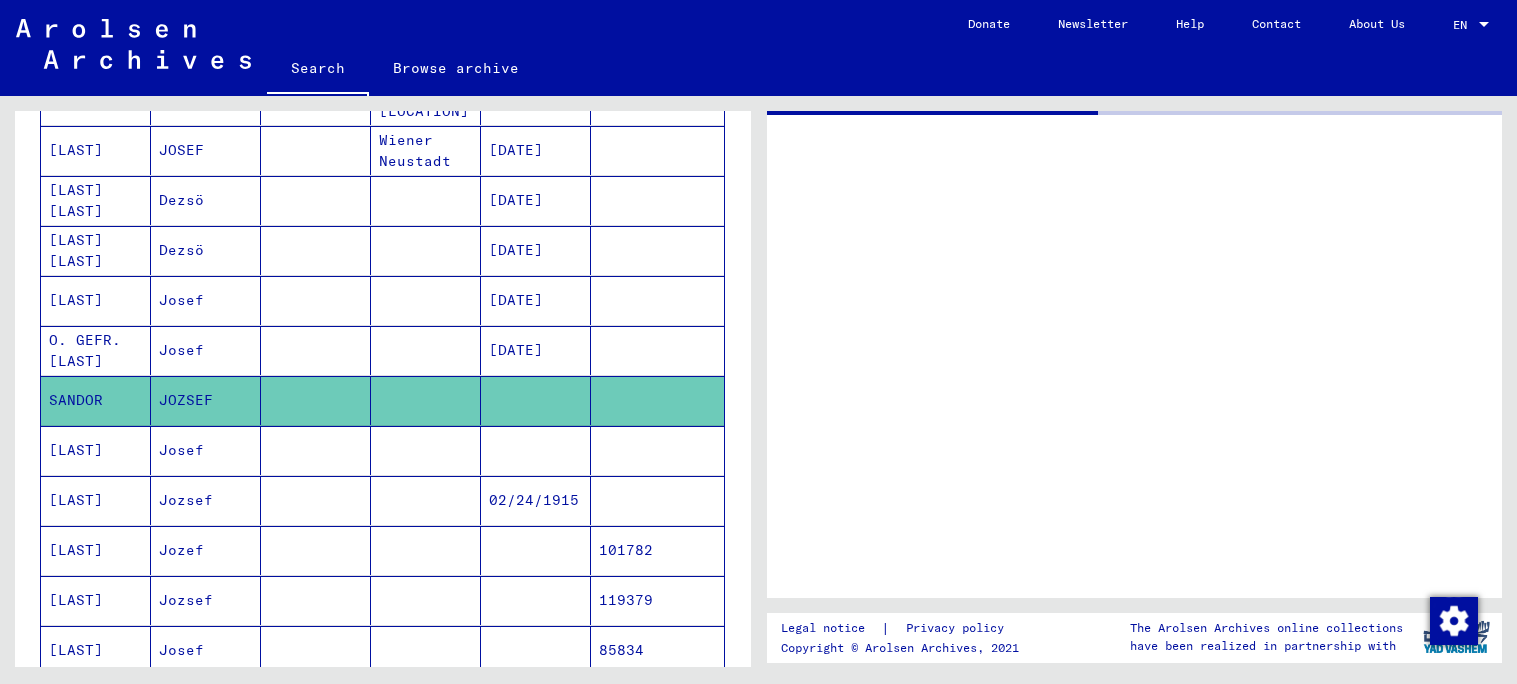 scroll, scrollTop: 0, scrollLeft: 0, axis: both 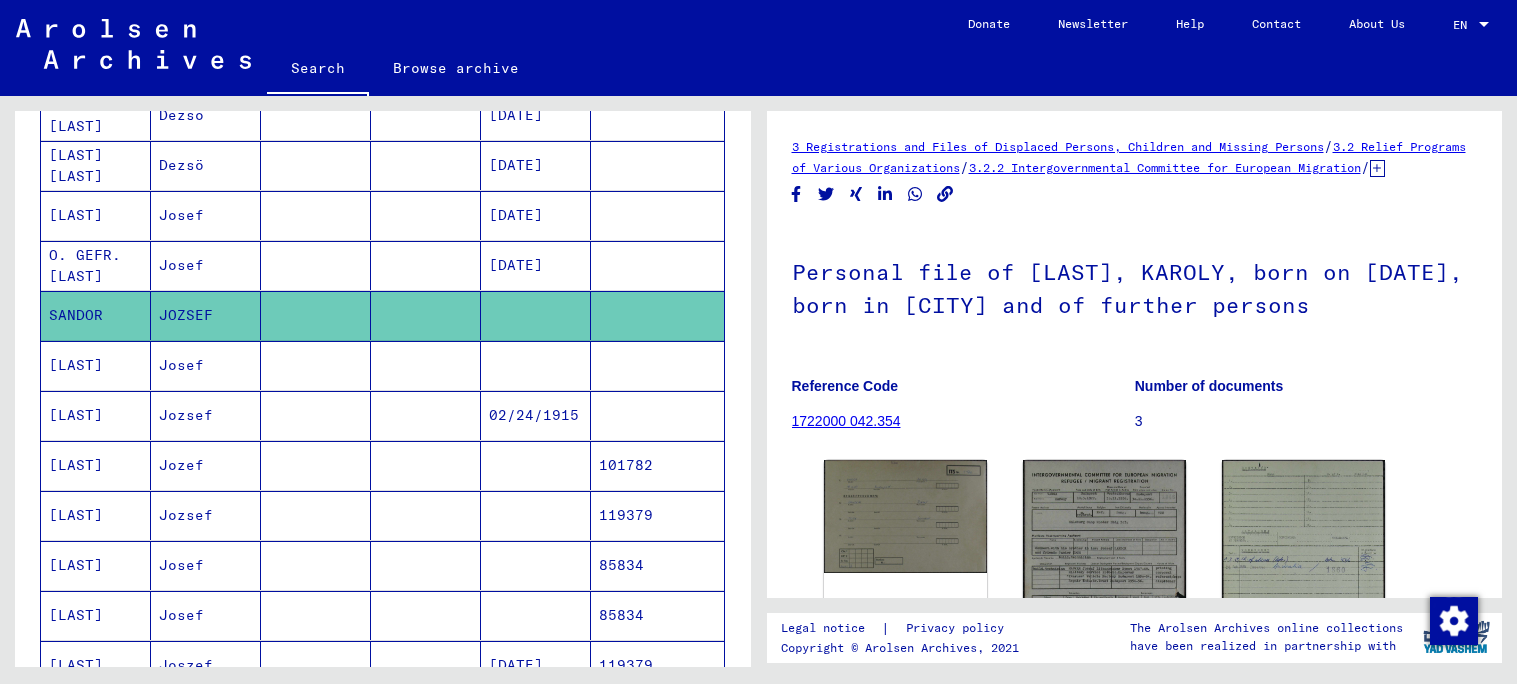 click at bounding box center (426, 515) 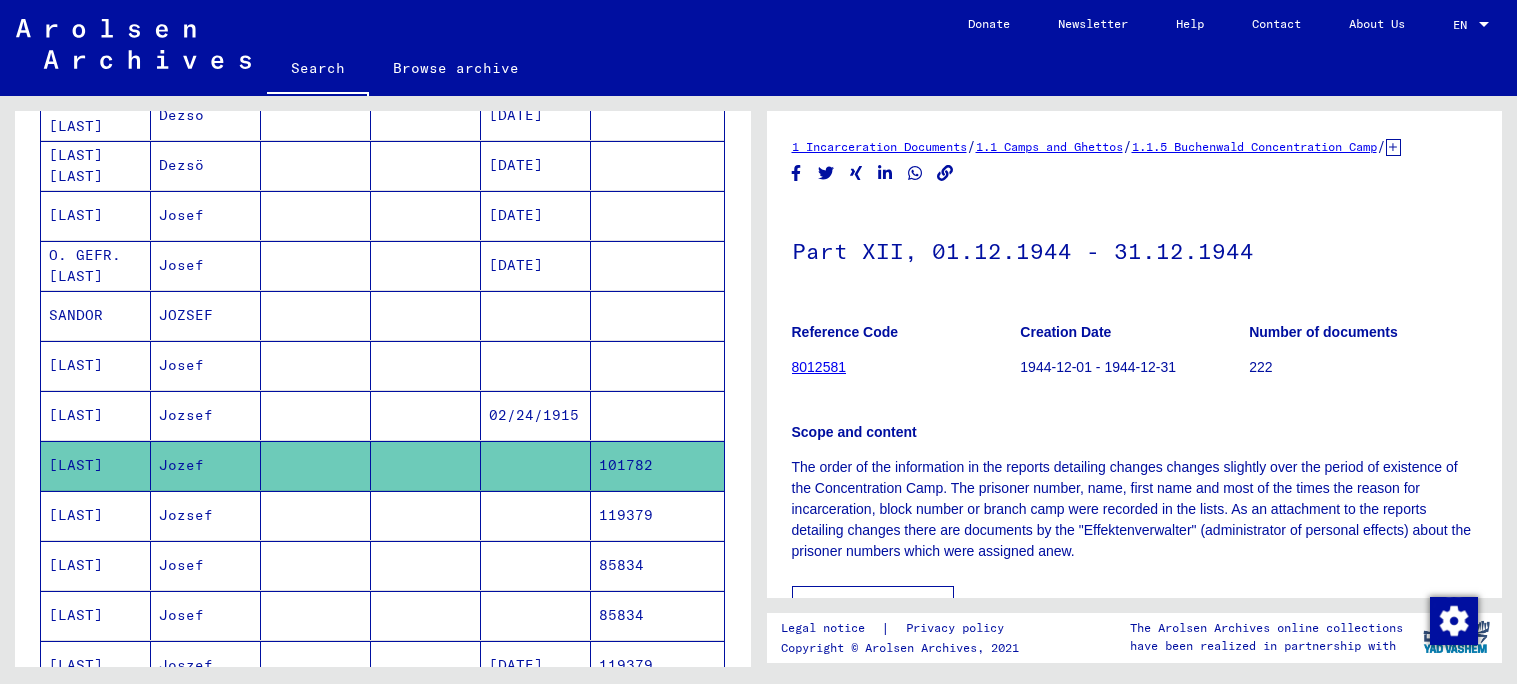 scroll, scrollTop: 0, scrollLeft: 0, axis: both 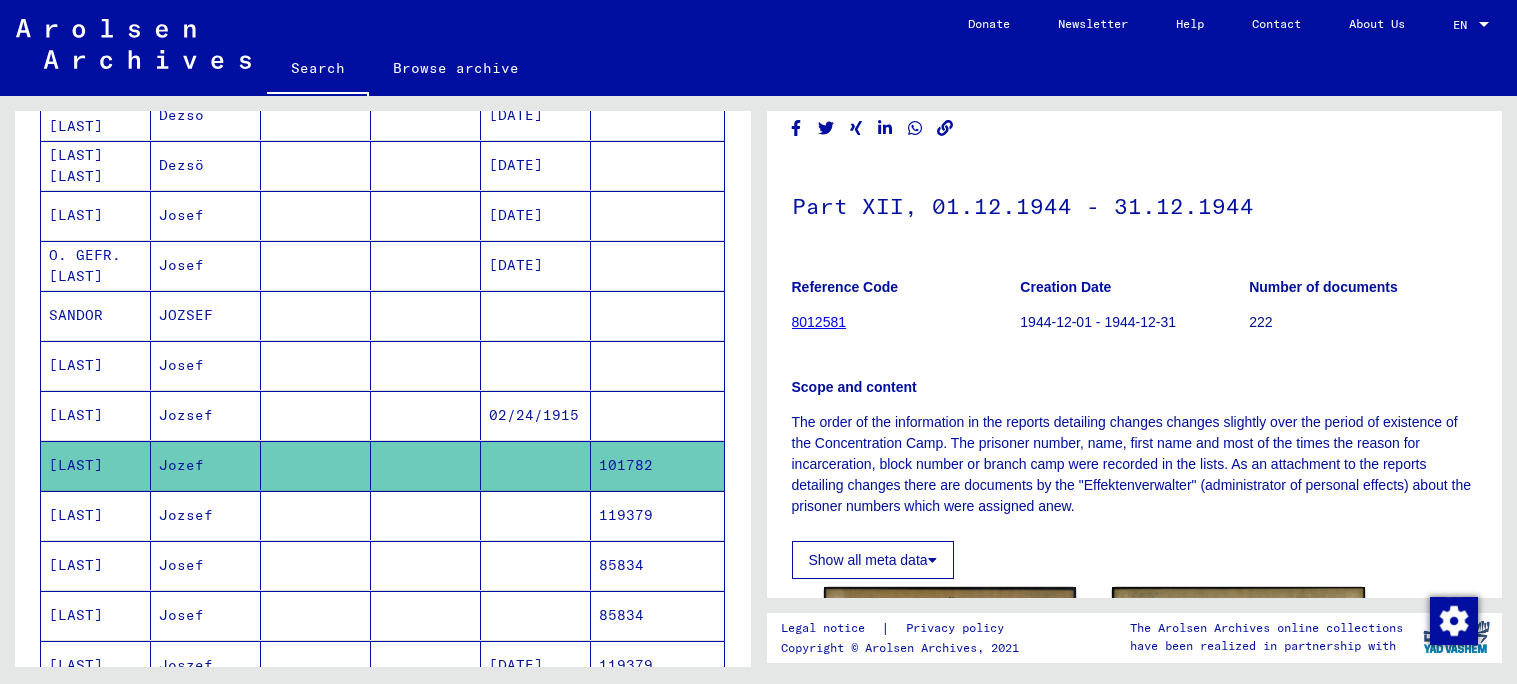 click at bounding box center [426, 565] 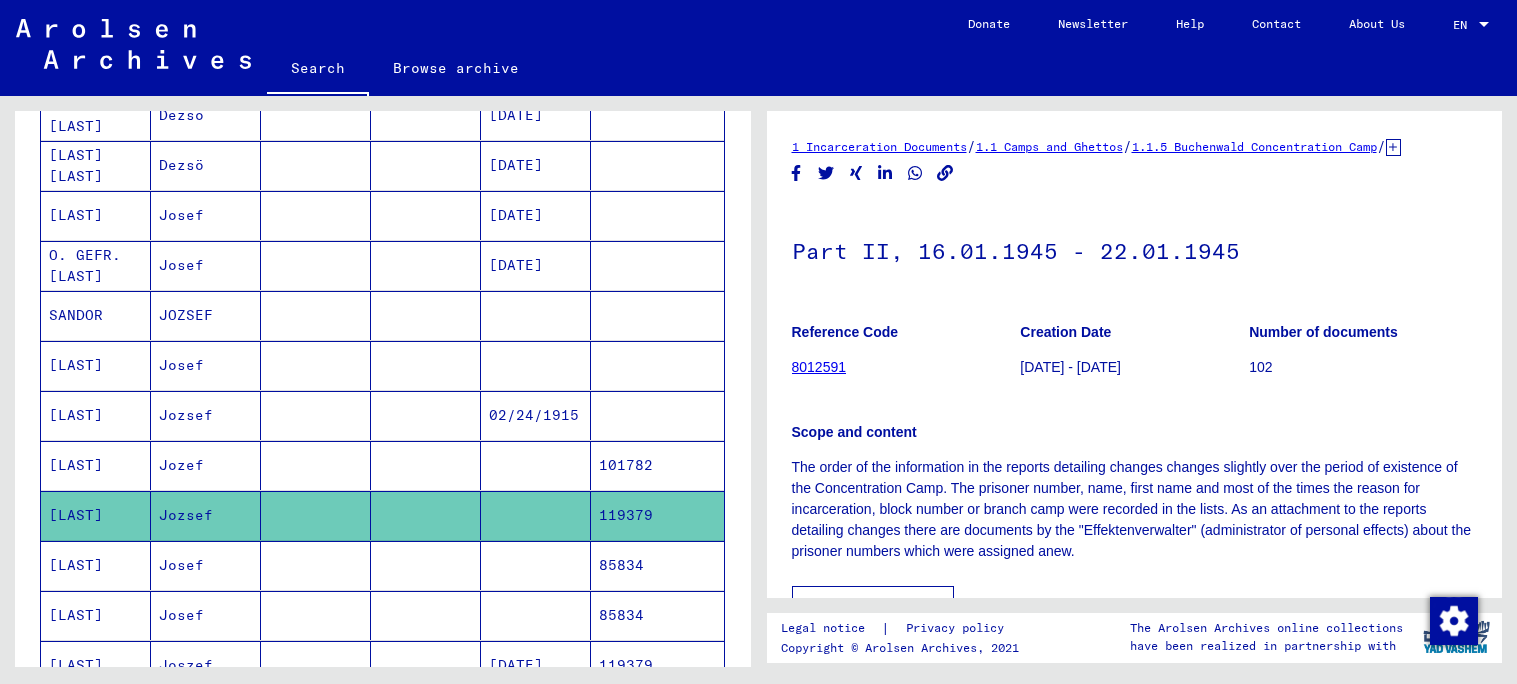 scroll, scrollTop: 0, scrollLeft: 0, axis: both 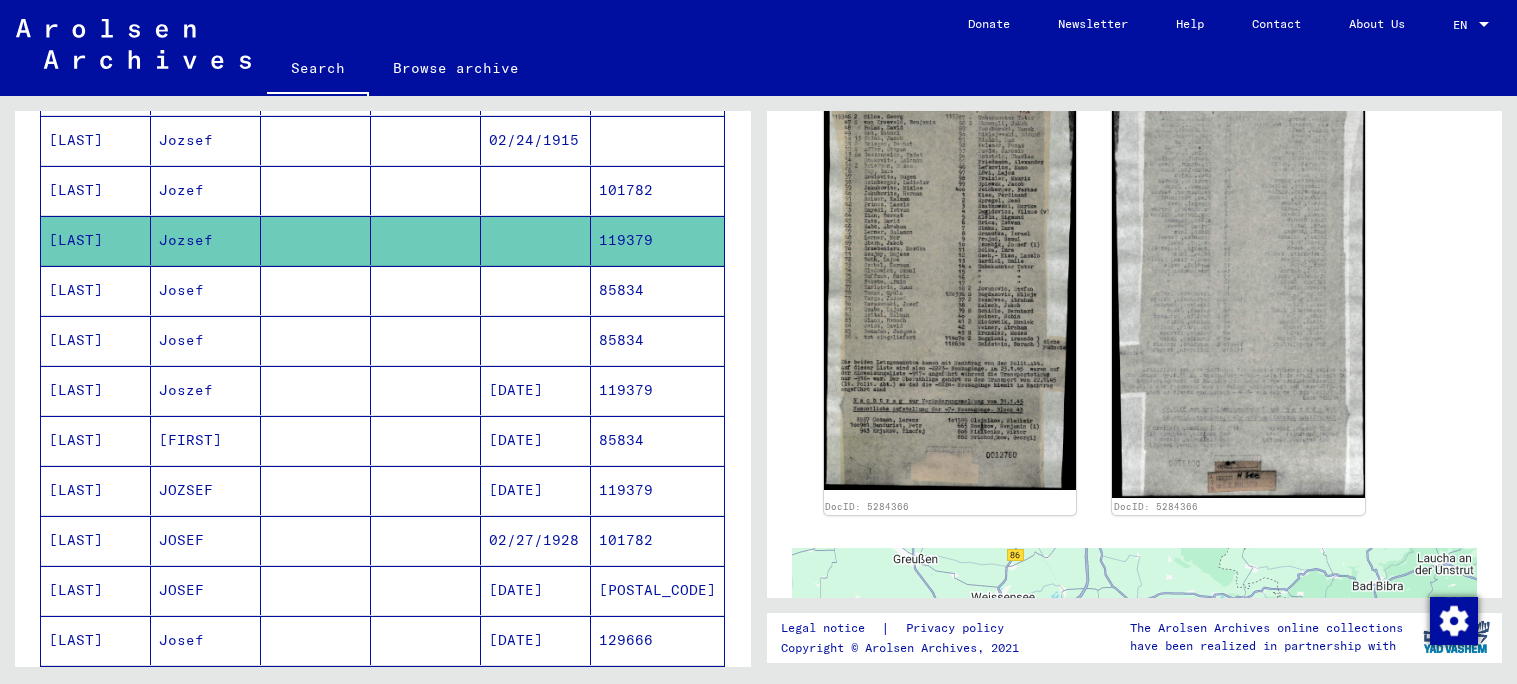 click at bounding box center (426, 340) 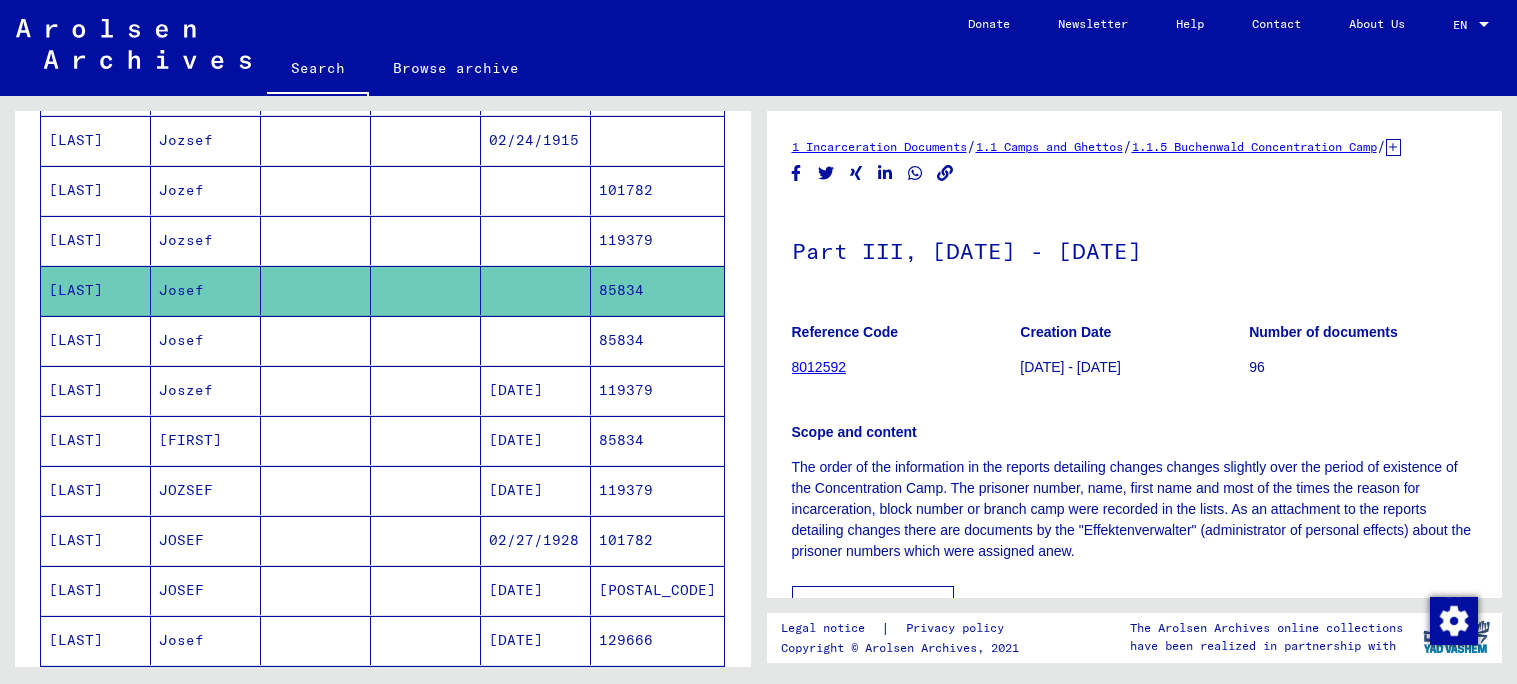 scroll, scrollTop: 0, scrollLeft: 0, axis: both 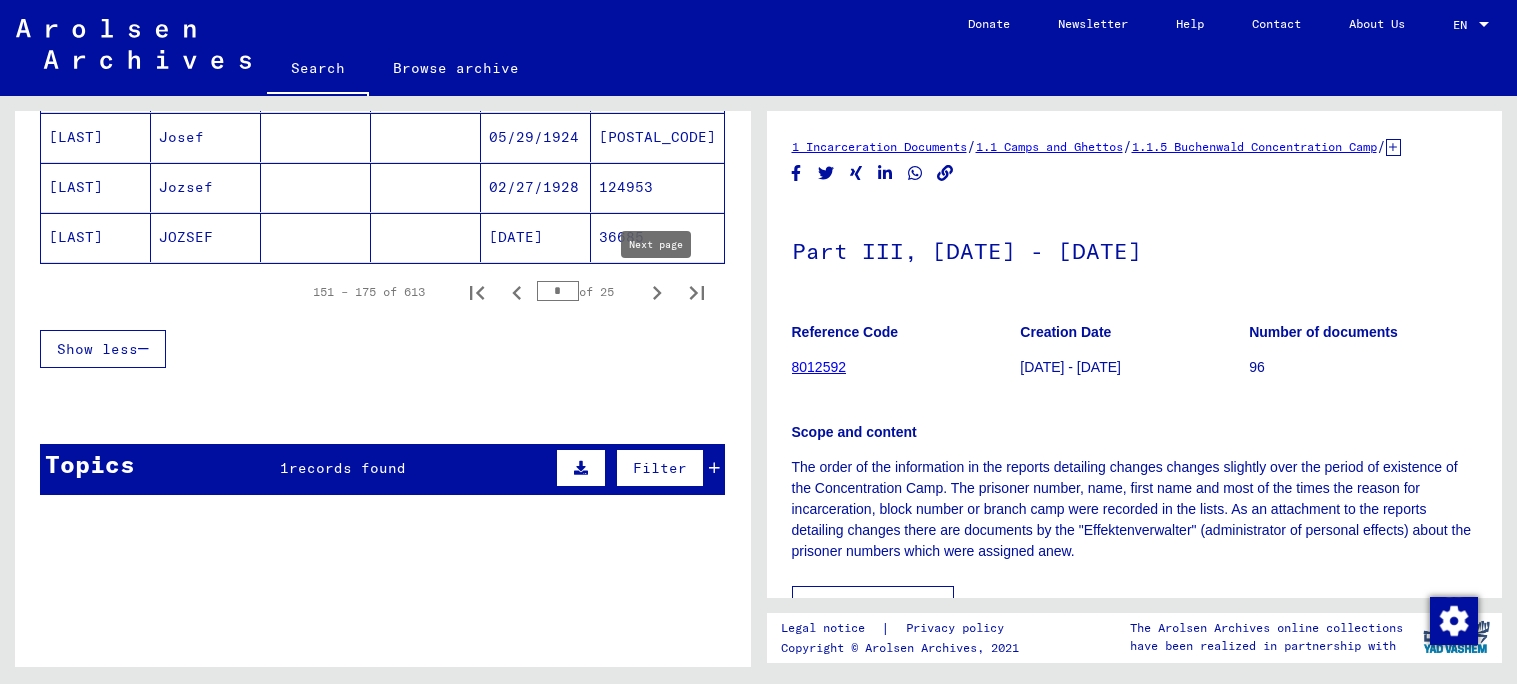 click 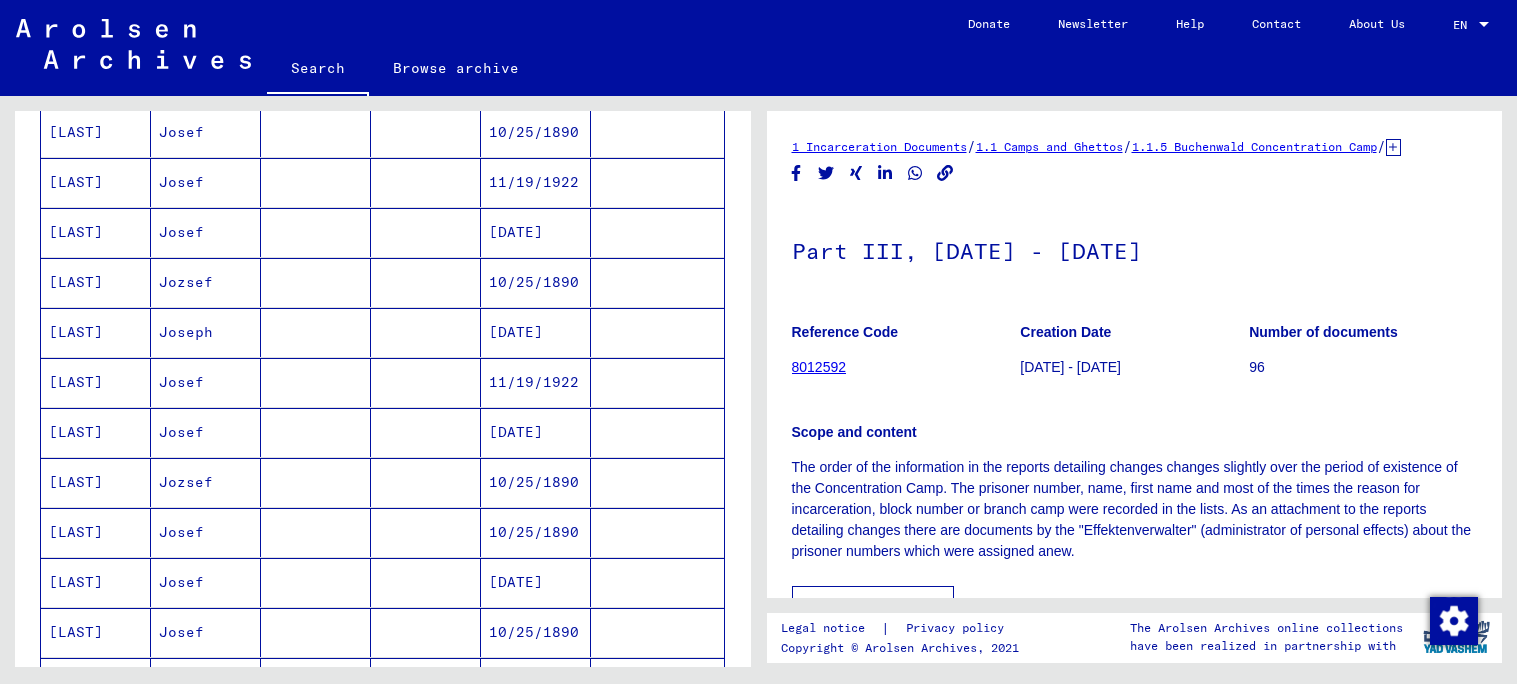 scroll, scrollTop: 0, scrollLeft: 0, axis: both 